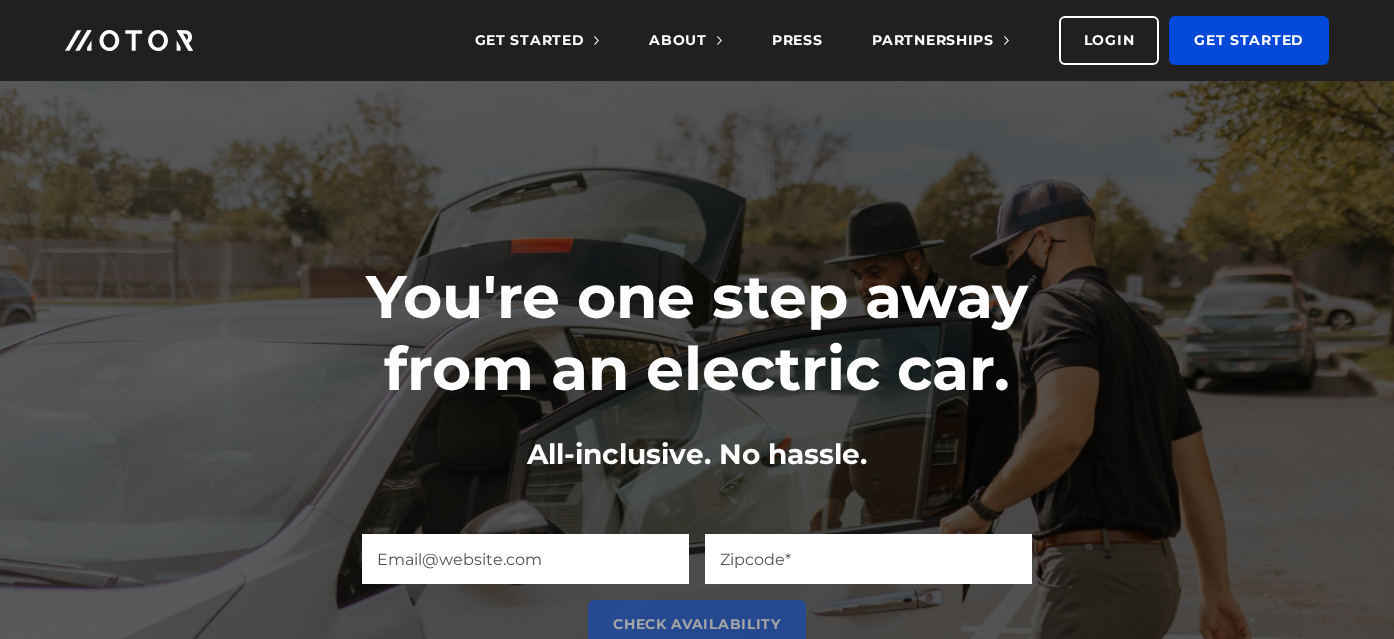 scroll, scrollTop: 0, scrollLeft: 0, axis: both 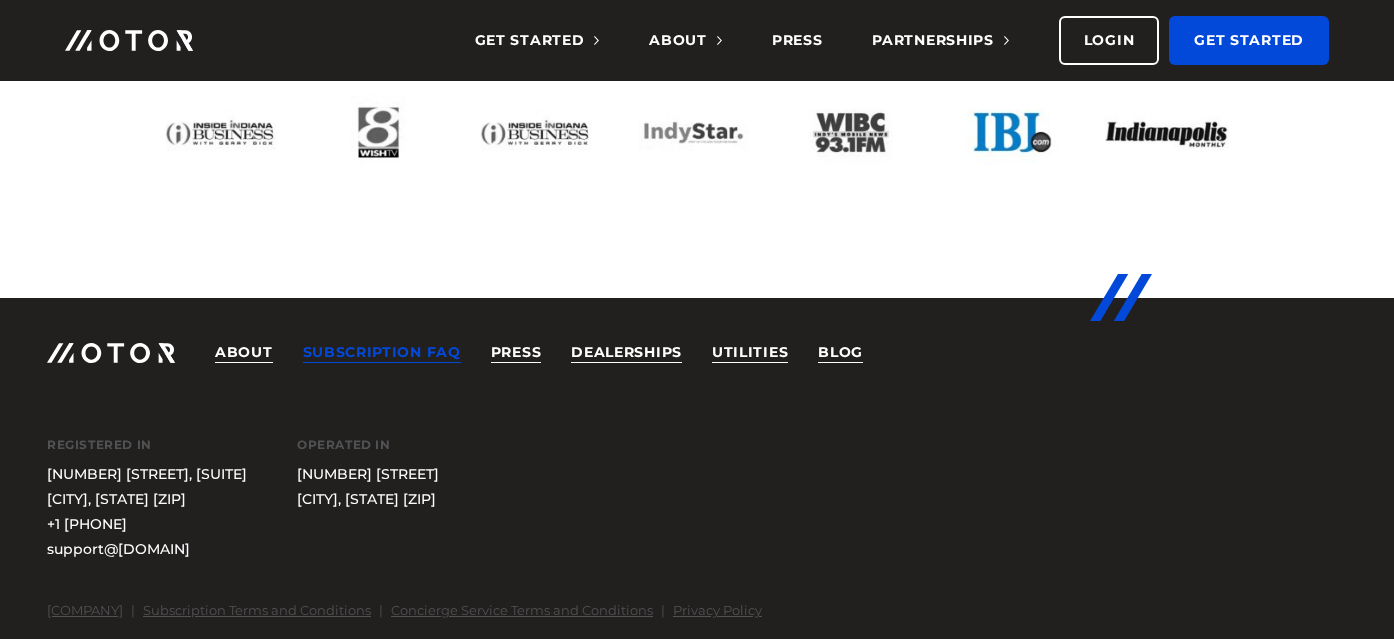 click on "Subscription FAQ" at bounding box center [382, 353] 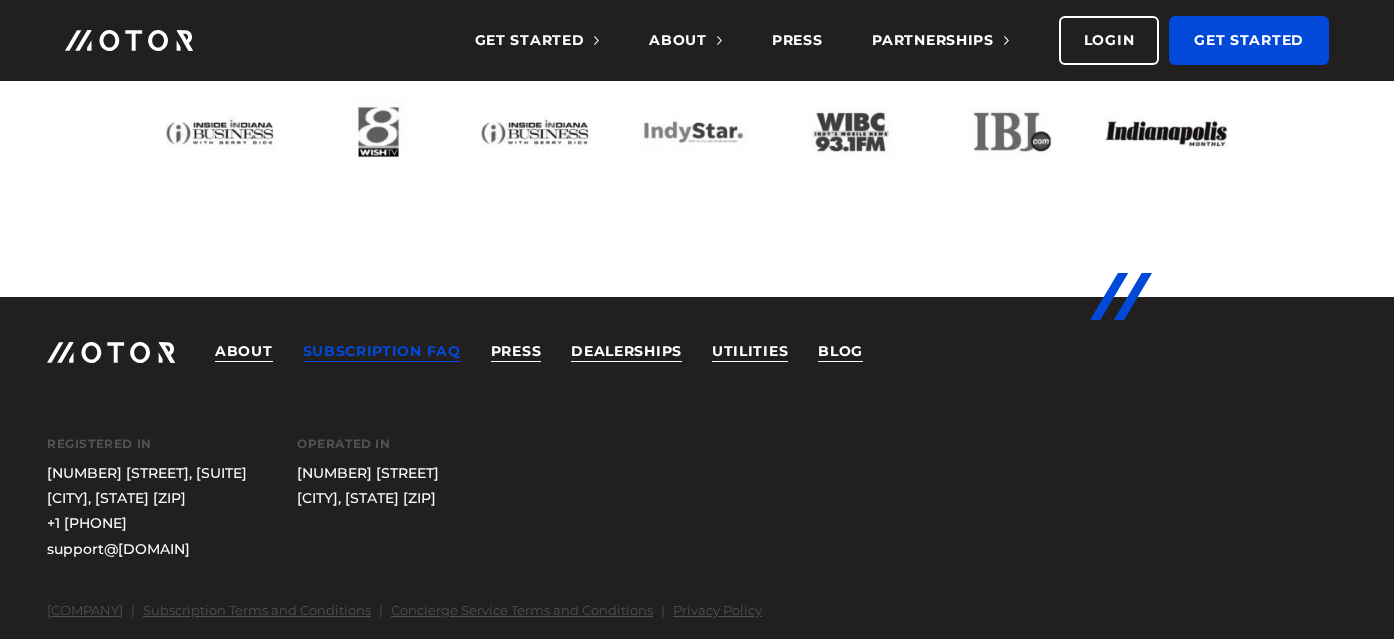 scroll, scrollTop: 5042, scrollLeft: 0, axis: vertical 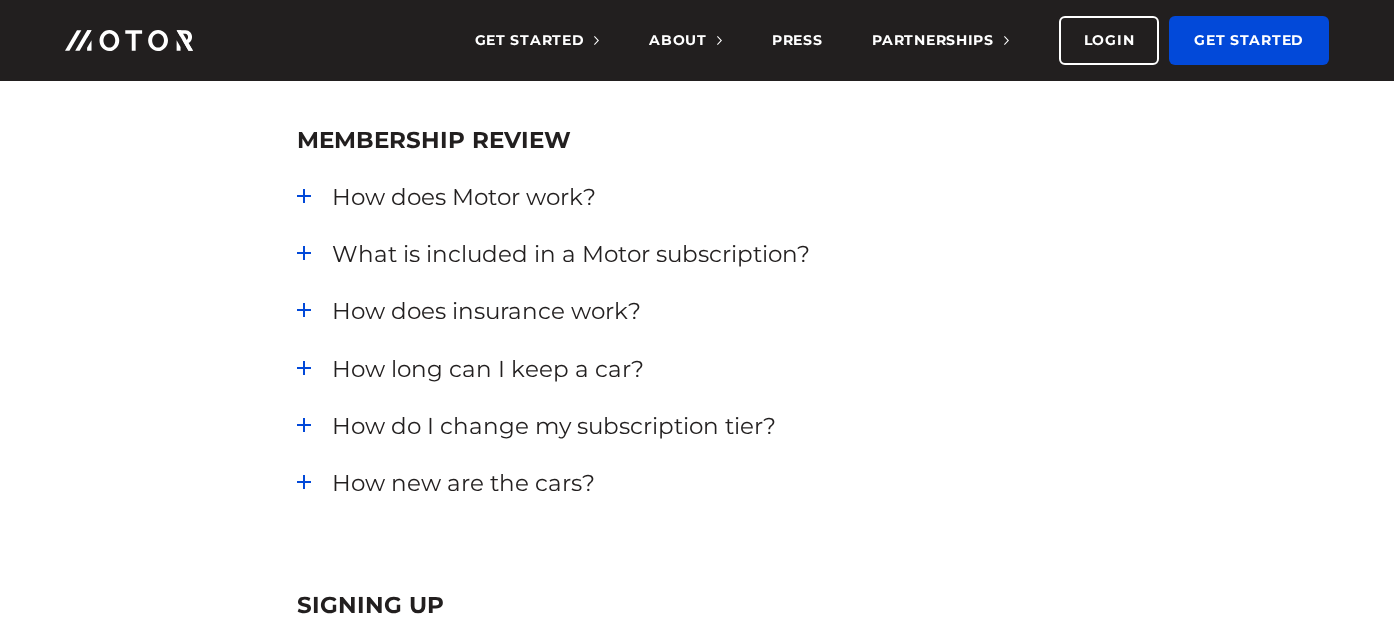 click on "How does insurance work?" at bounding box center (714, 311) 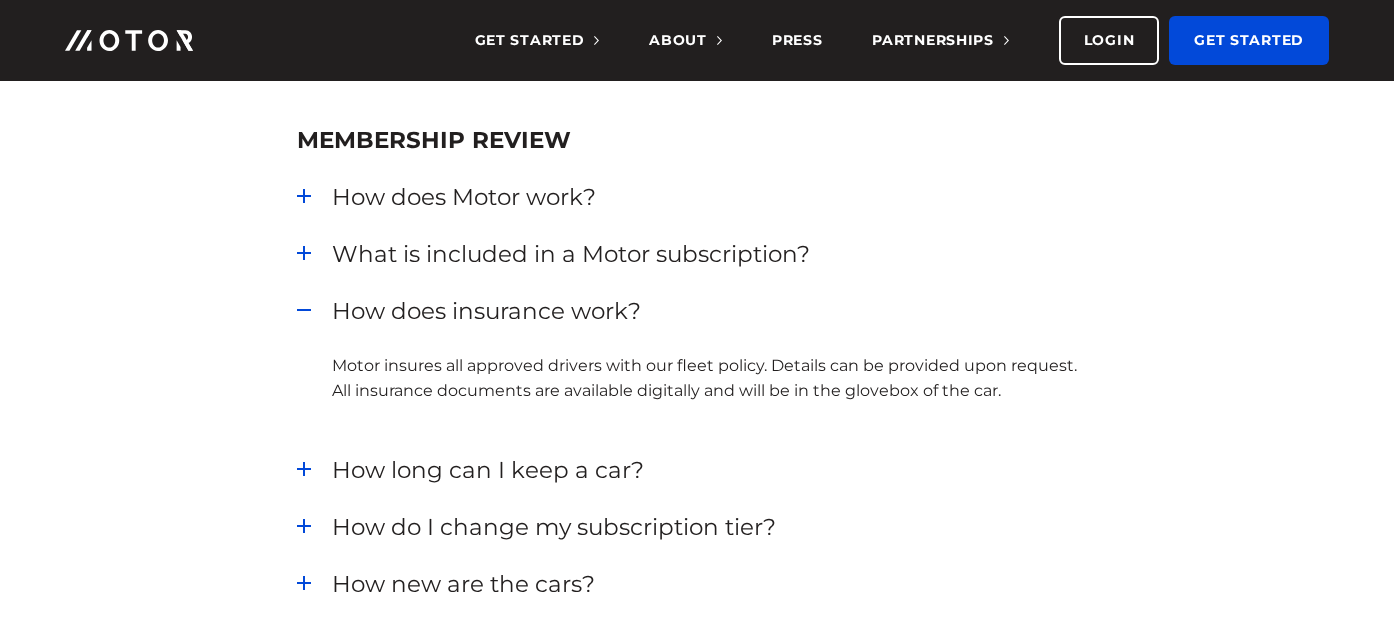 click on "How does insurance work?" at bounding box center [714, 311] 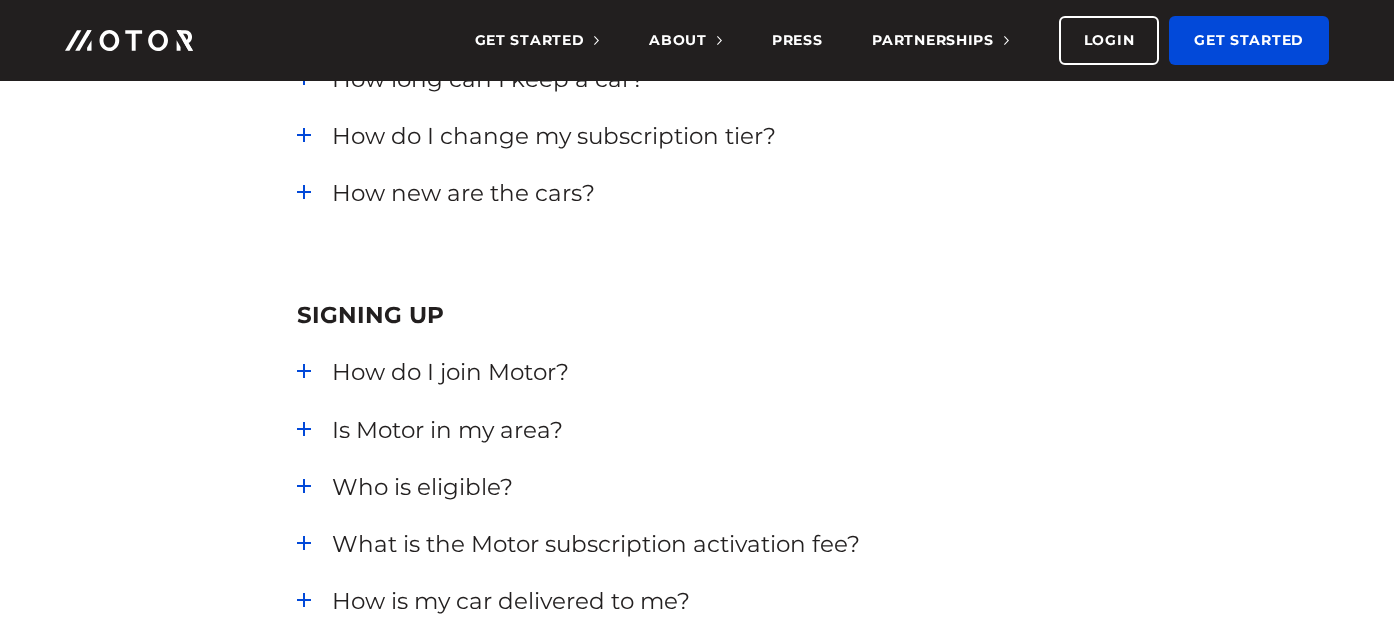 scroll, scrollTop: 896, scrollLeft: 0, axis: vertical 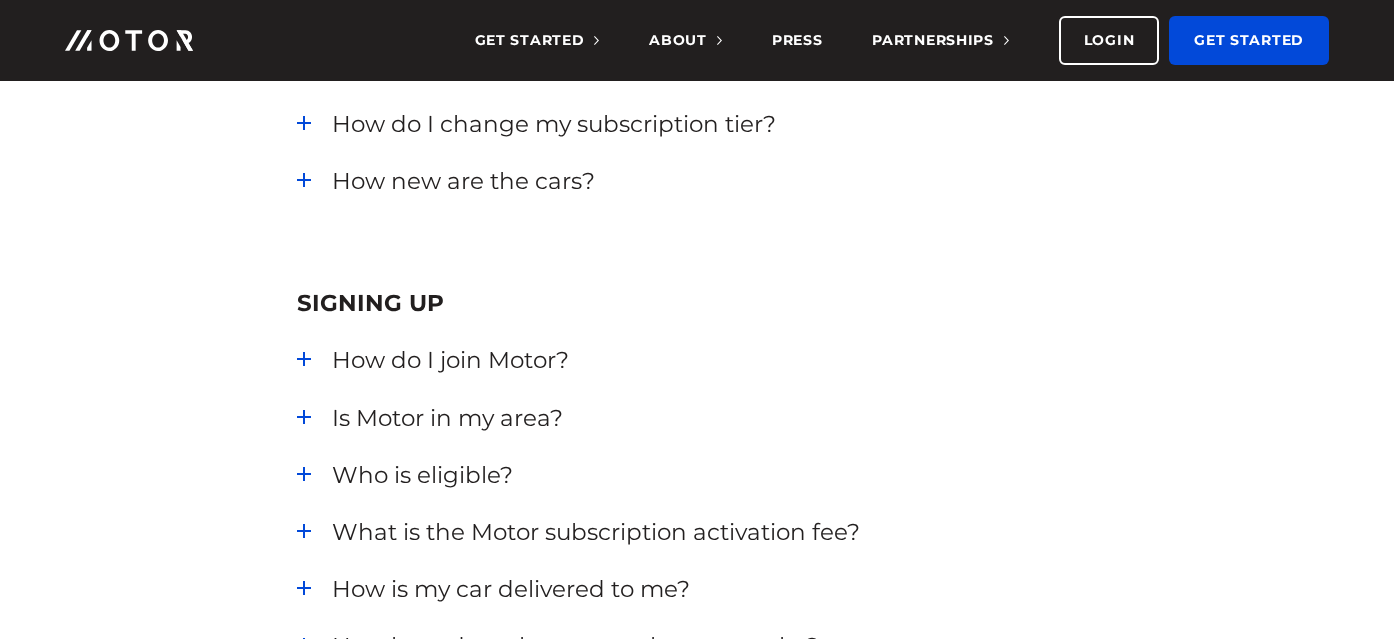 click on "How do I change my subscription tier?" at bounding box center (714, 124) 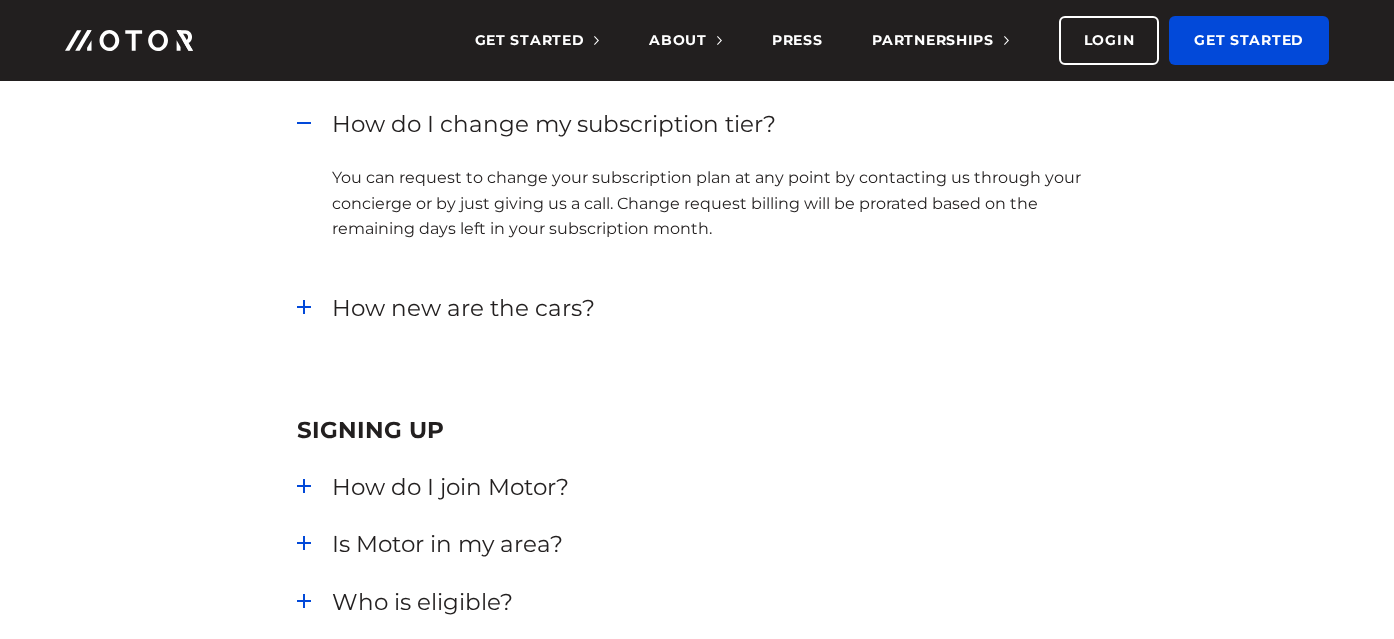click on "How do I change my subscription tier?" at bounding box center [714, 124] 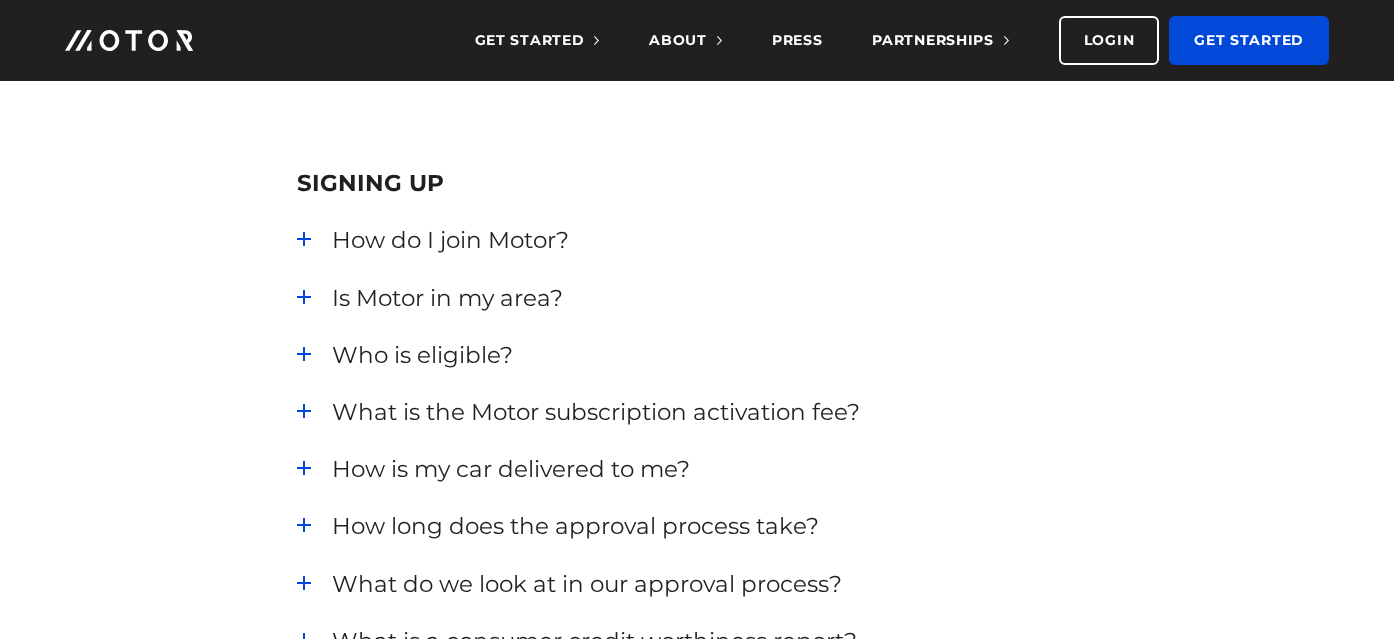scroll, scrollTop: 1017, scrollLeft: 0, axis: vertical 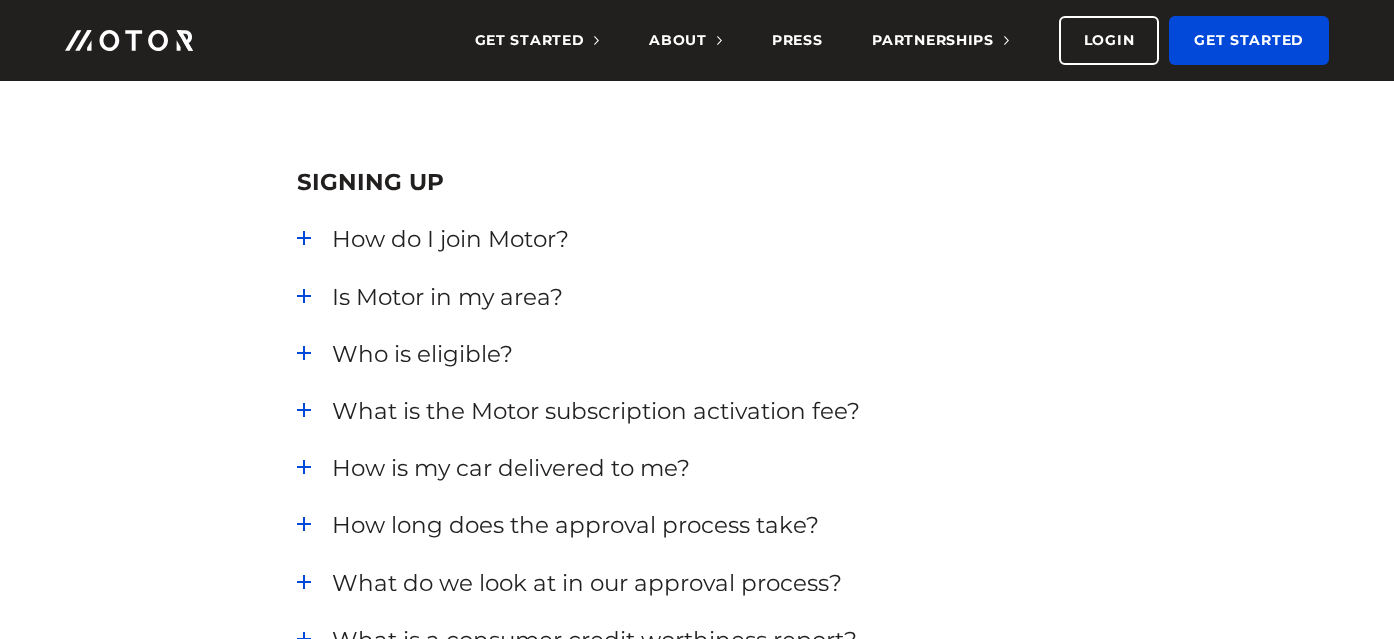 click on "Is Motor in my area?" at bounding box center (714, 297) 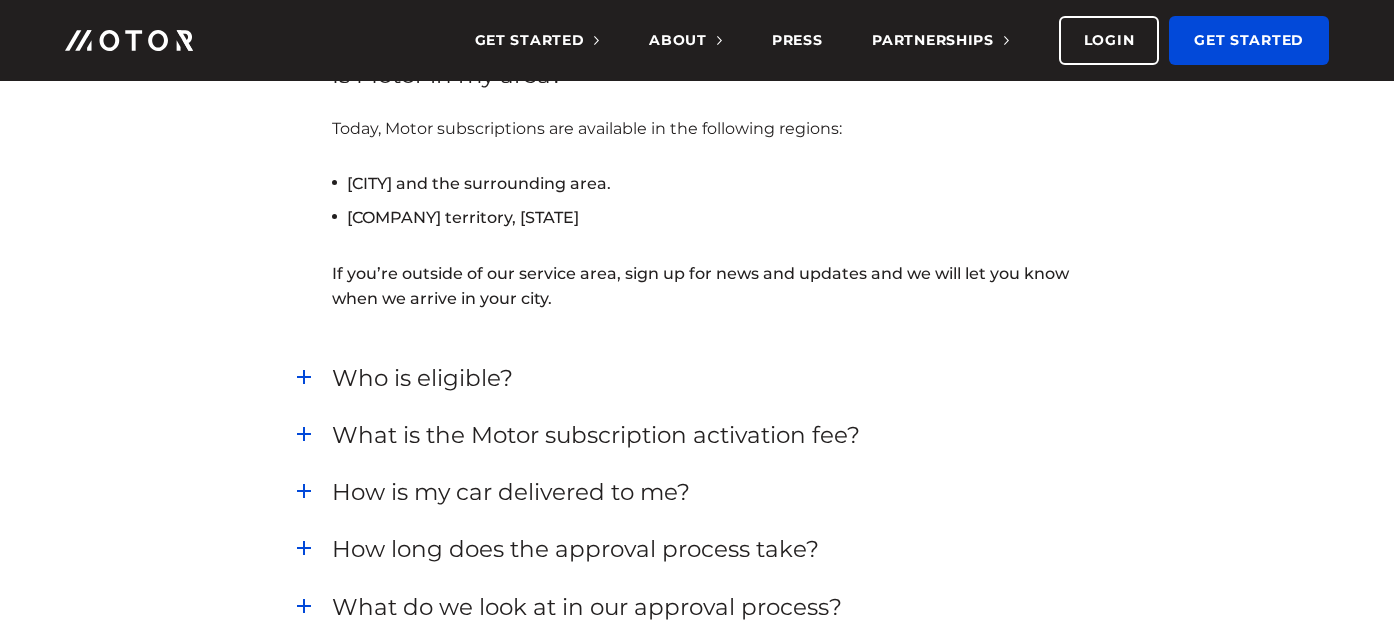 scroll, scrollTop: 1354, scrollLeft: 0, axis: vertical 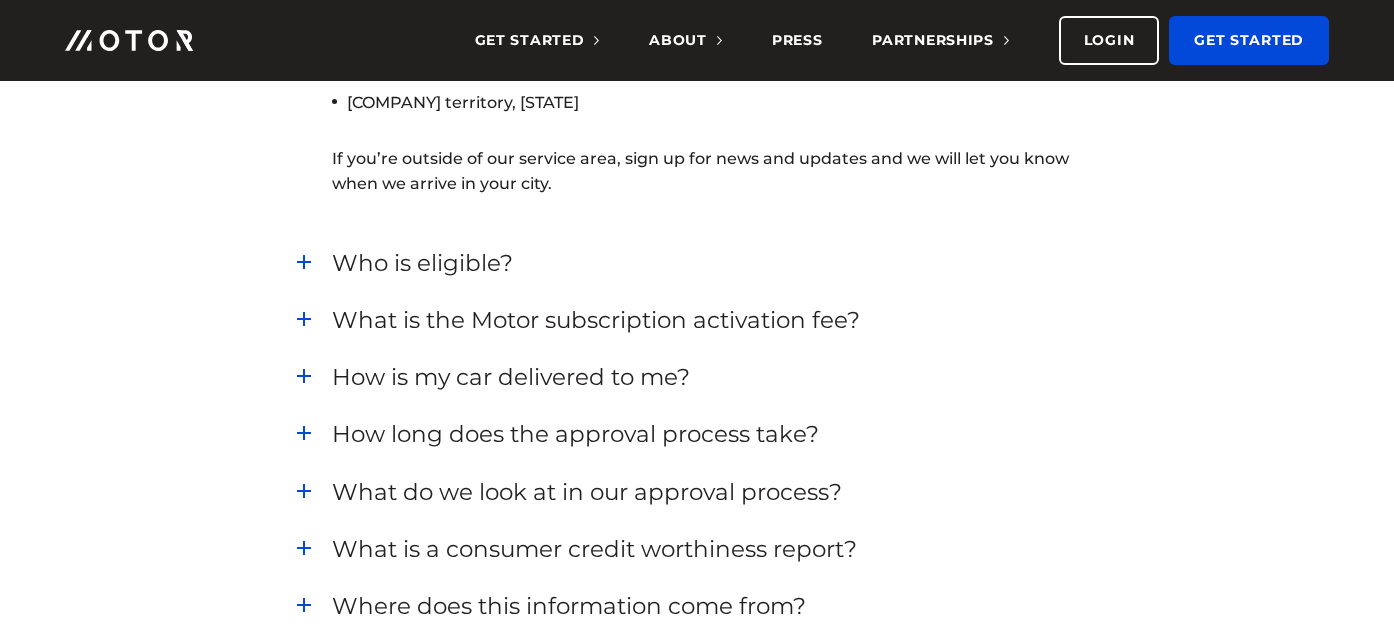 click on "Who is eligible?" at bounding box center (714, 263) 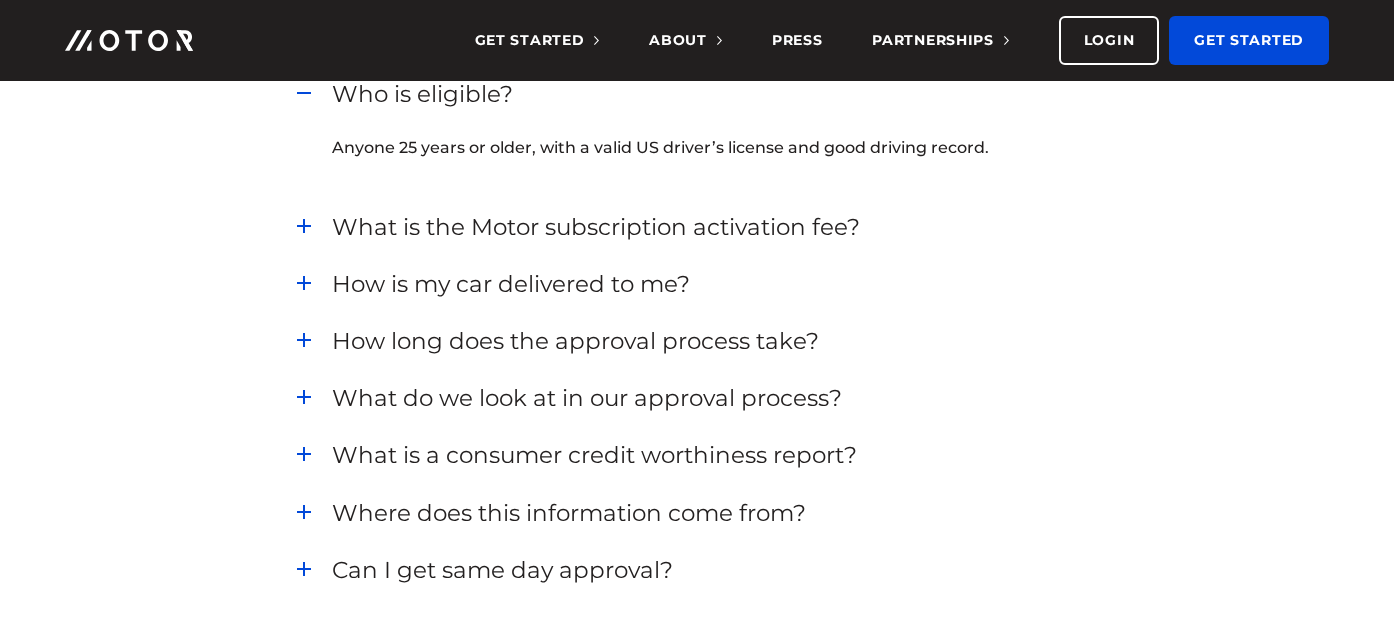 scroll, scrollTop: 1277, scrollLeft: 0, axis: vertical 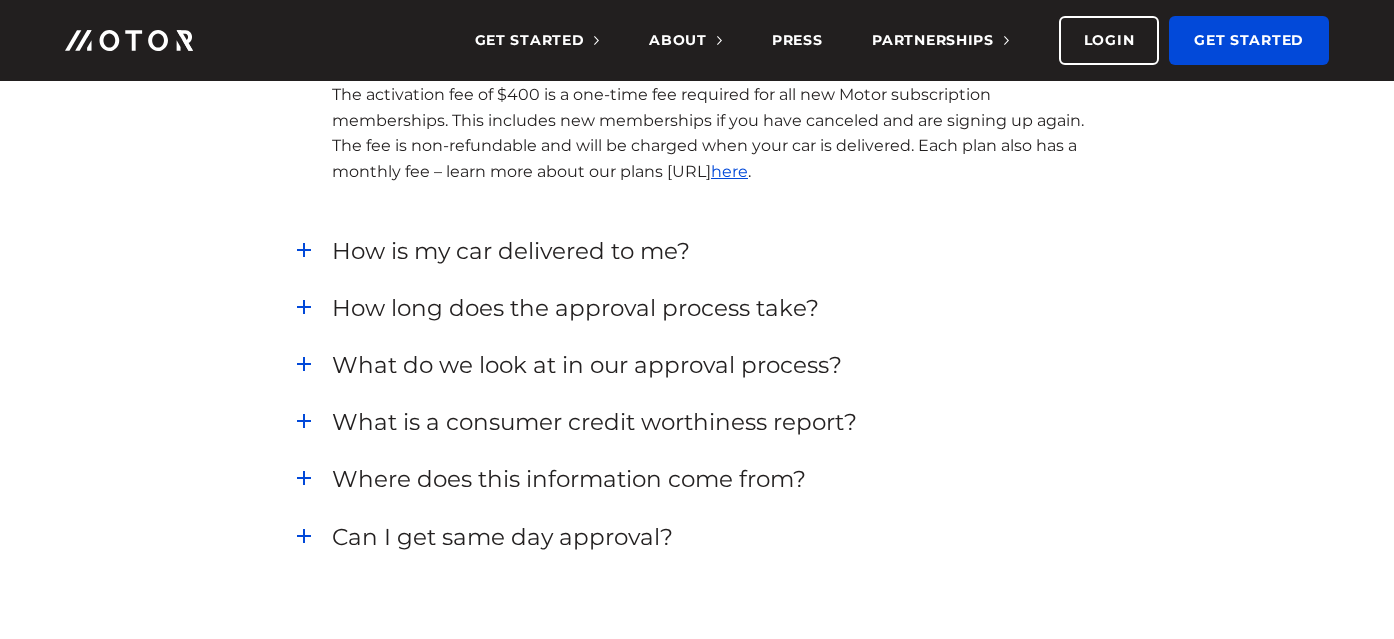 click on "How is my car delivered to me?" at bounding box center [714, 251] 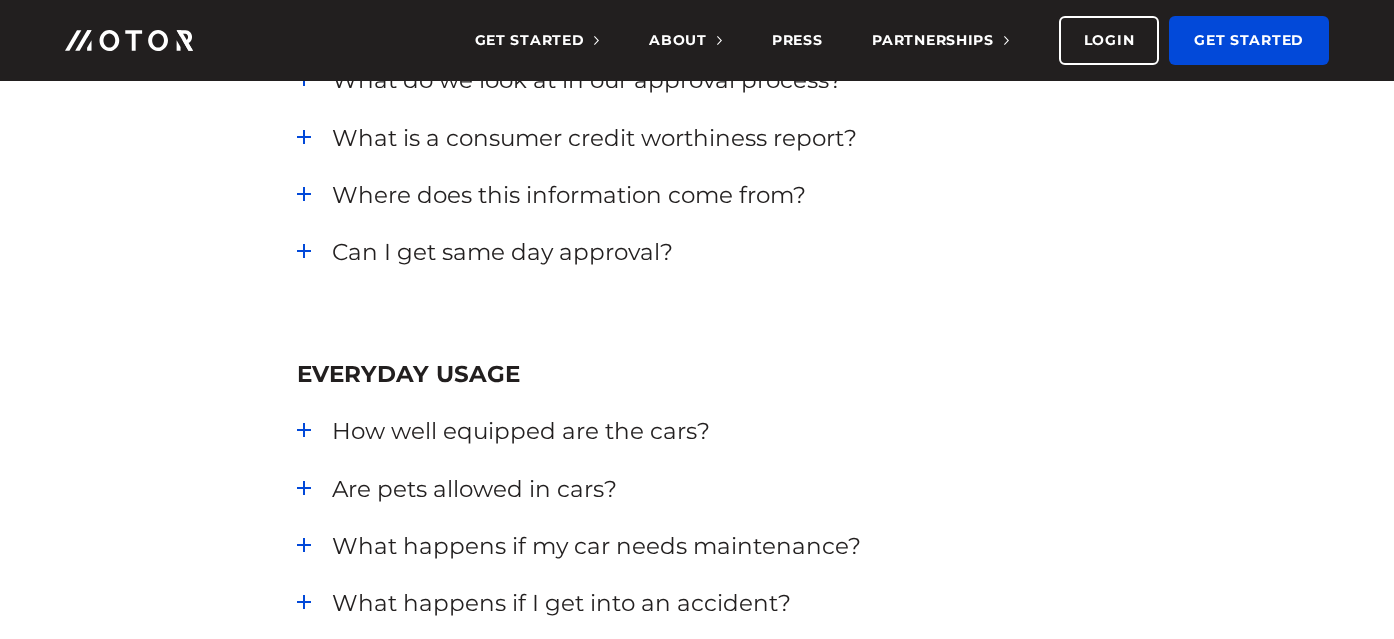 scroll, scrollTop: 1649, scrollLeft: 0, axis: vertical 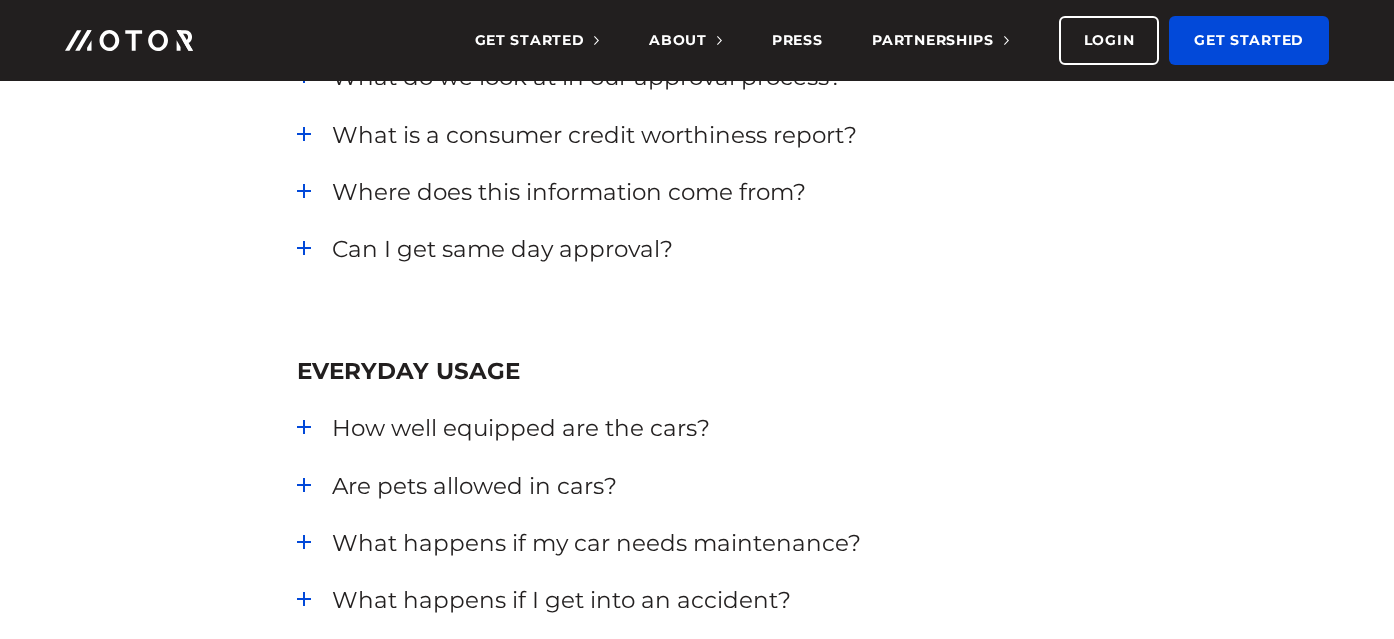 click on "Can I get same day approval?" at bounding box center [714, 249] 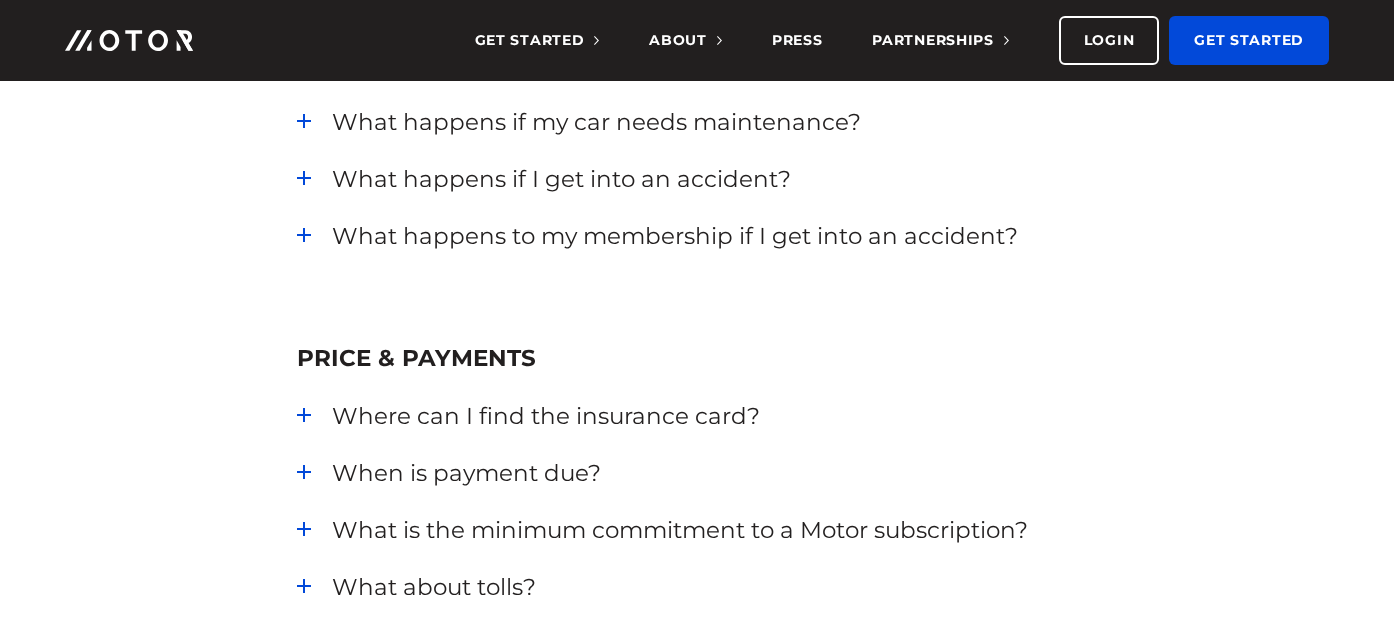 scroll, scrollTop: 2098, scrollLeft: 0, axis: vertical 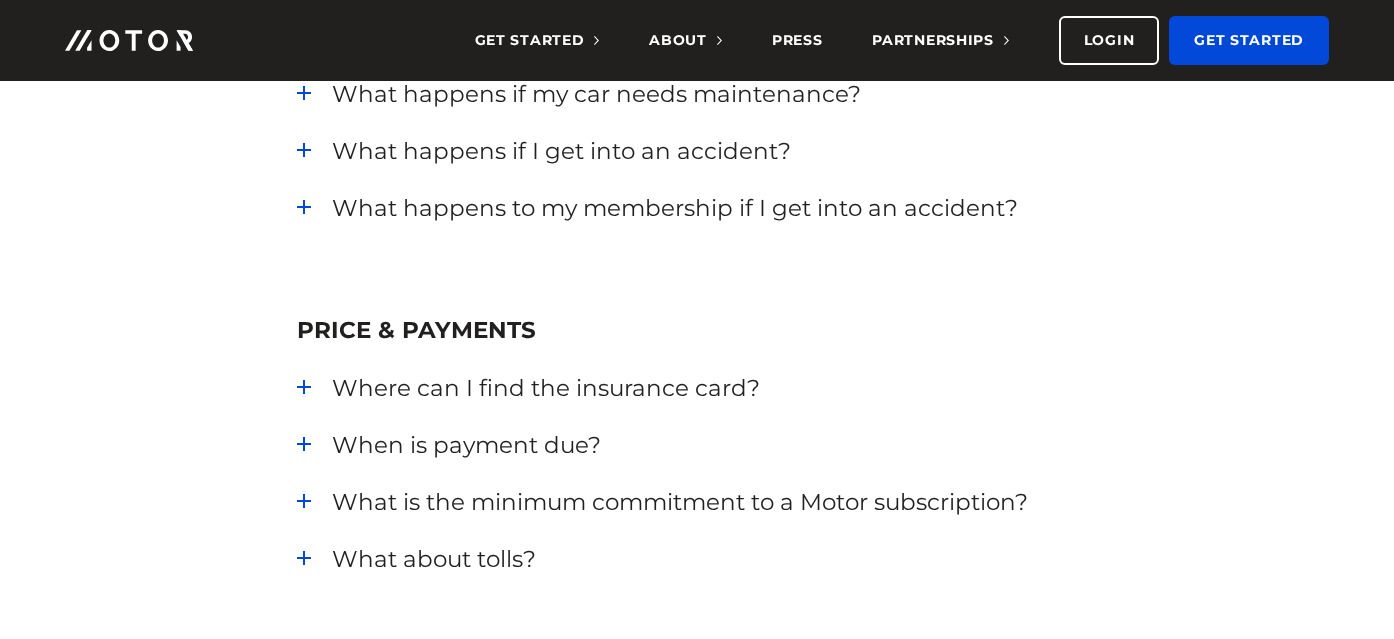 click on "What happens to my membership if I get into an accident?" at bounding box center [714, 208] 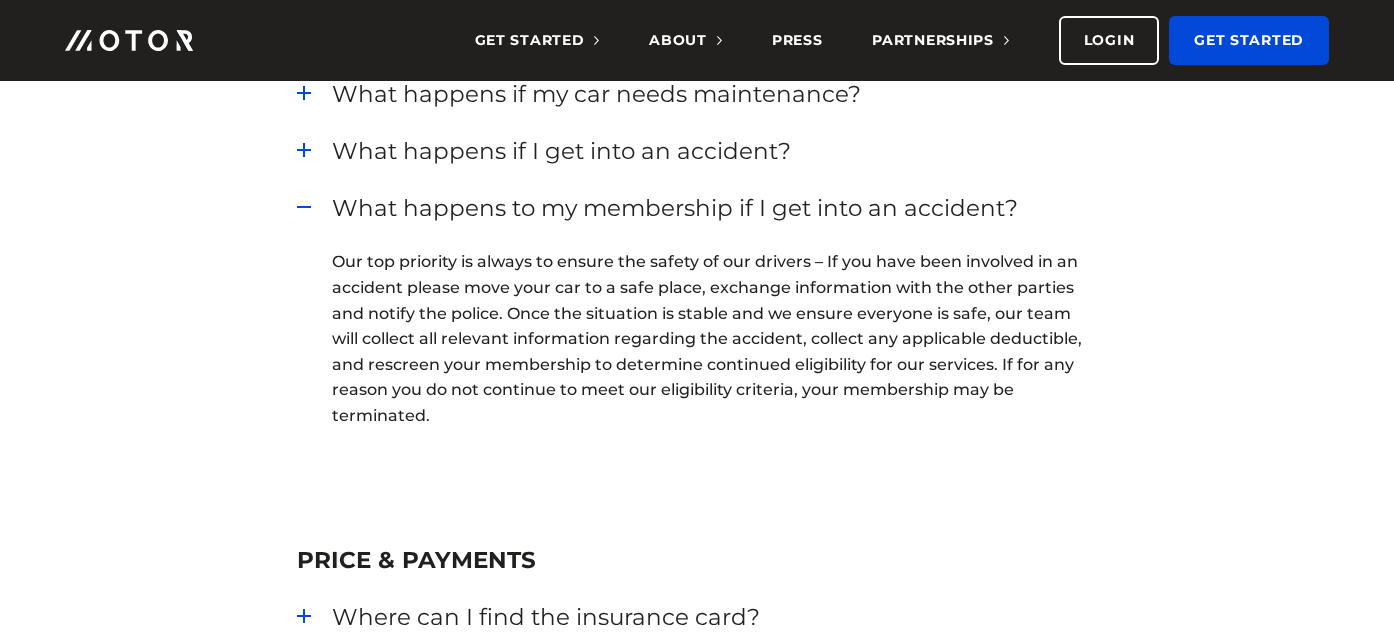 click on "What happens to my membership if I get into an accident?" at bounding box center (714, 208) 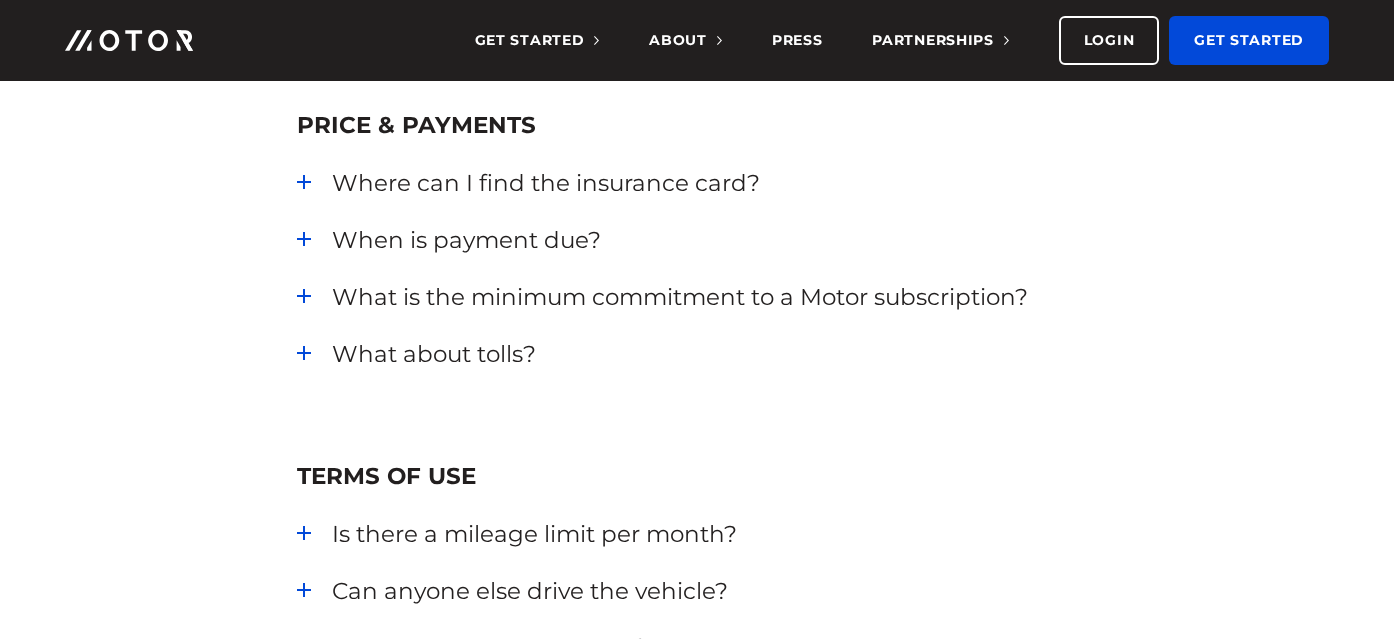 scroll, scrollTop: 2317, scrollLeft: 0, axis: vertical 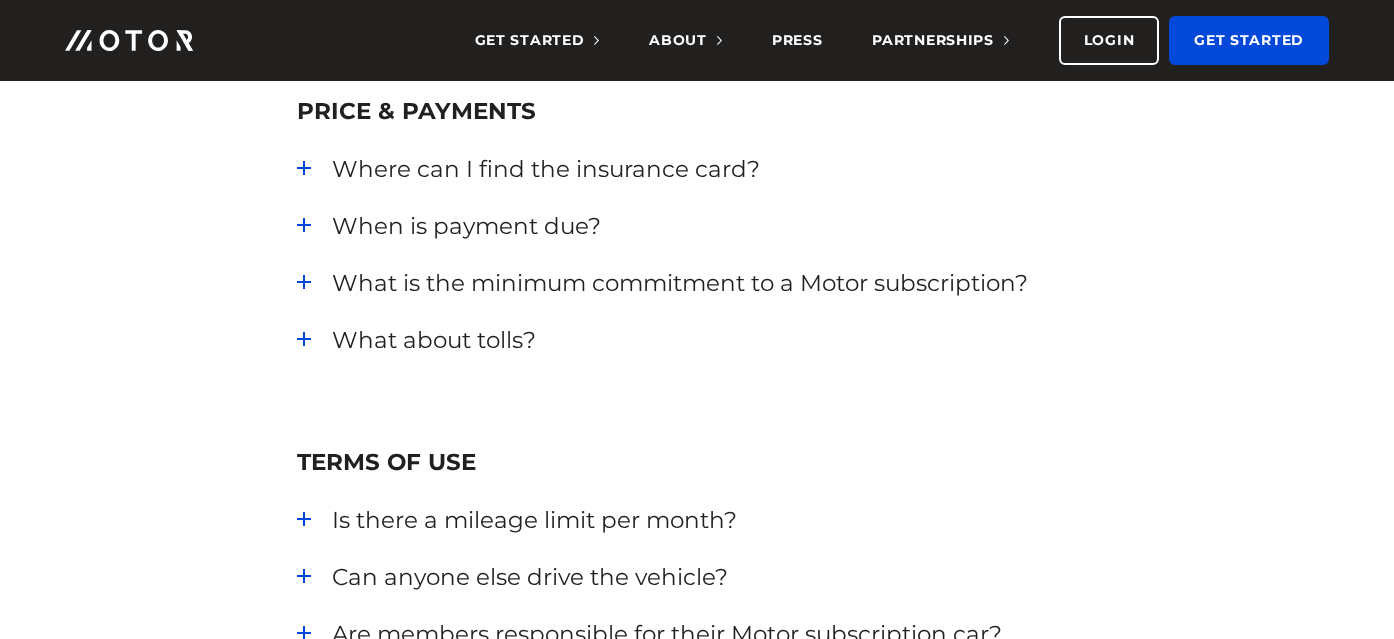 click on "When is payment due?" at bounding box center (714, 226) 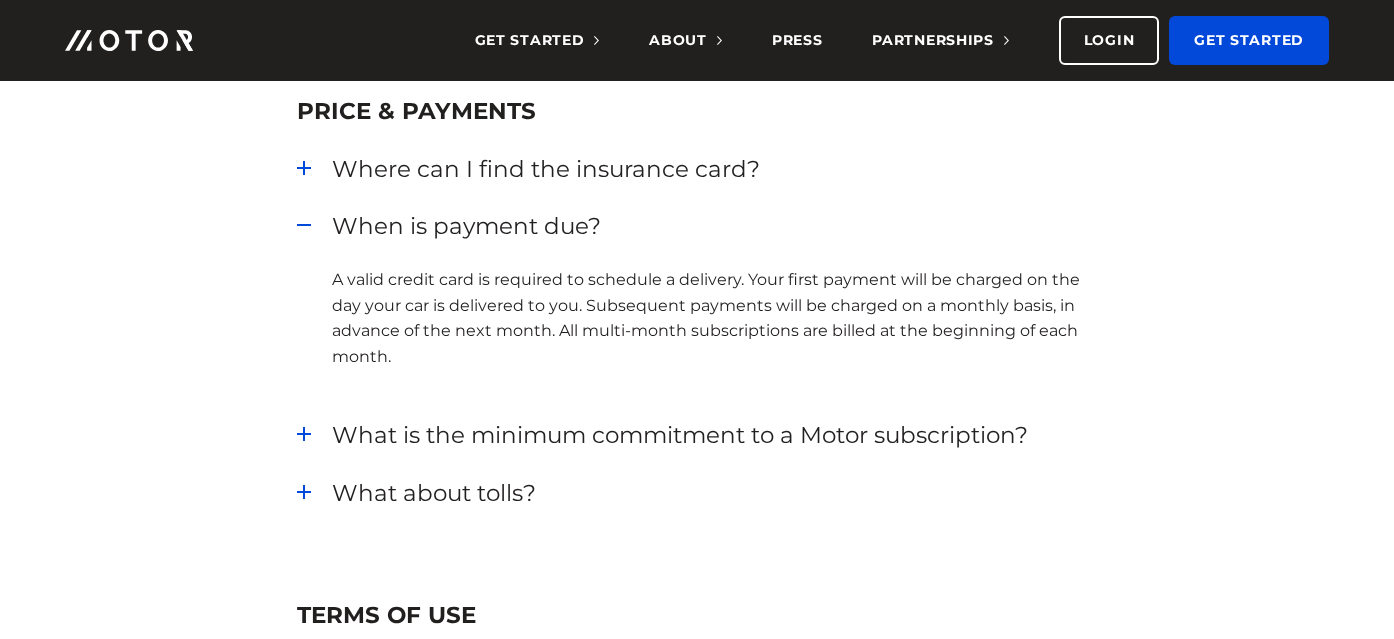 click on "When is payment due?" at bounding box center (714, 226) 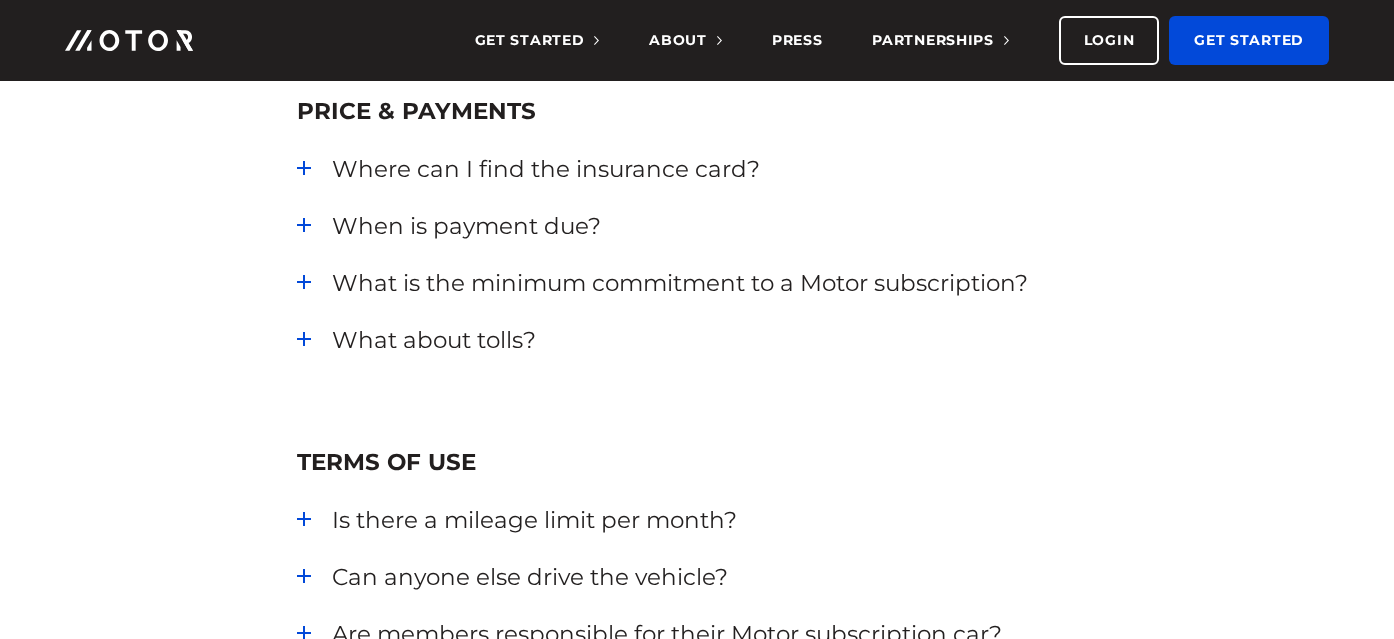 click on "What is the minimum commitment to a Motor subscription?" at bounding box center [714, 283] 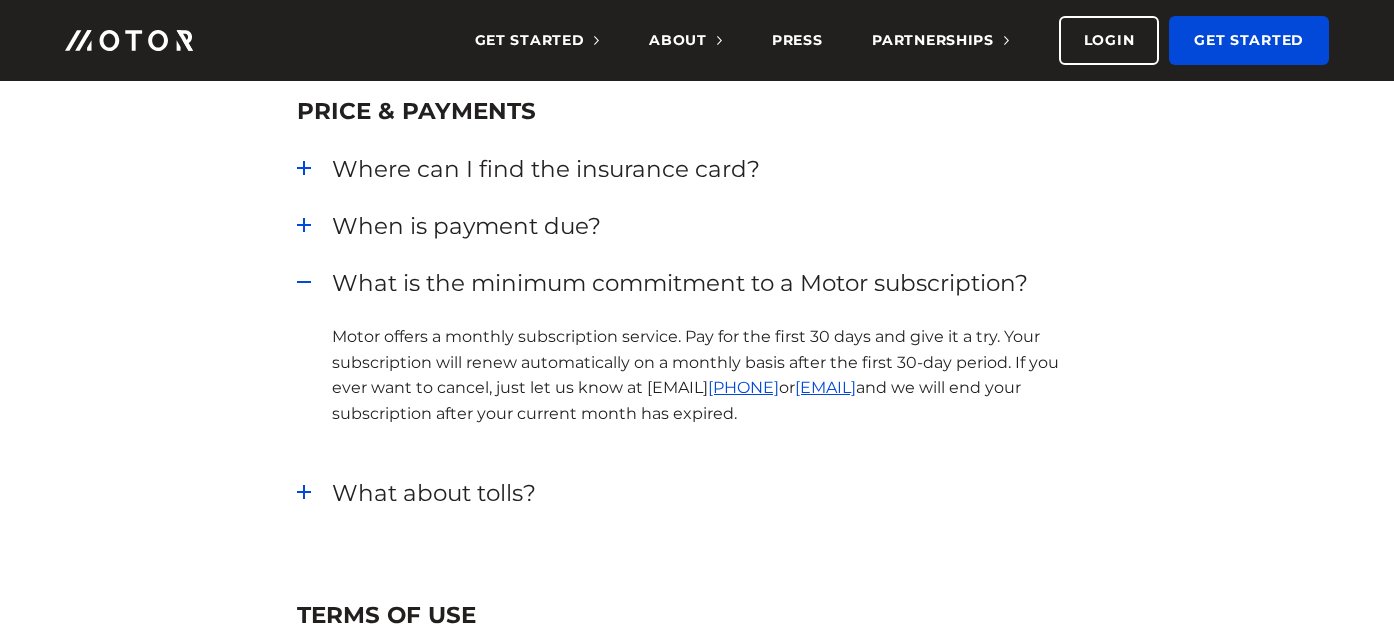 click on "What is the minimum commitment to a Motor subscription?" at bounding box center [714, 283] 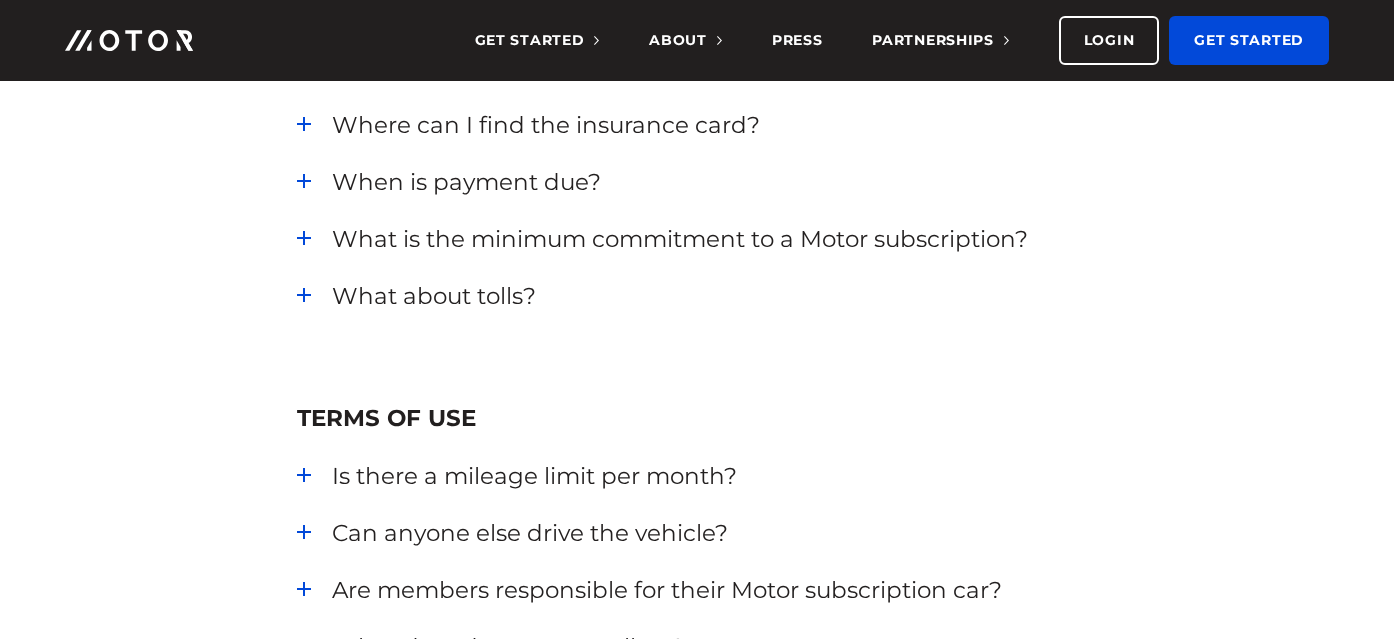 scroll, scrollTop: 2634, scrollLeft: 0, axis: vertical 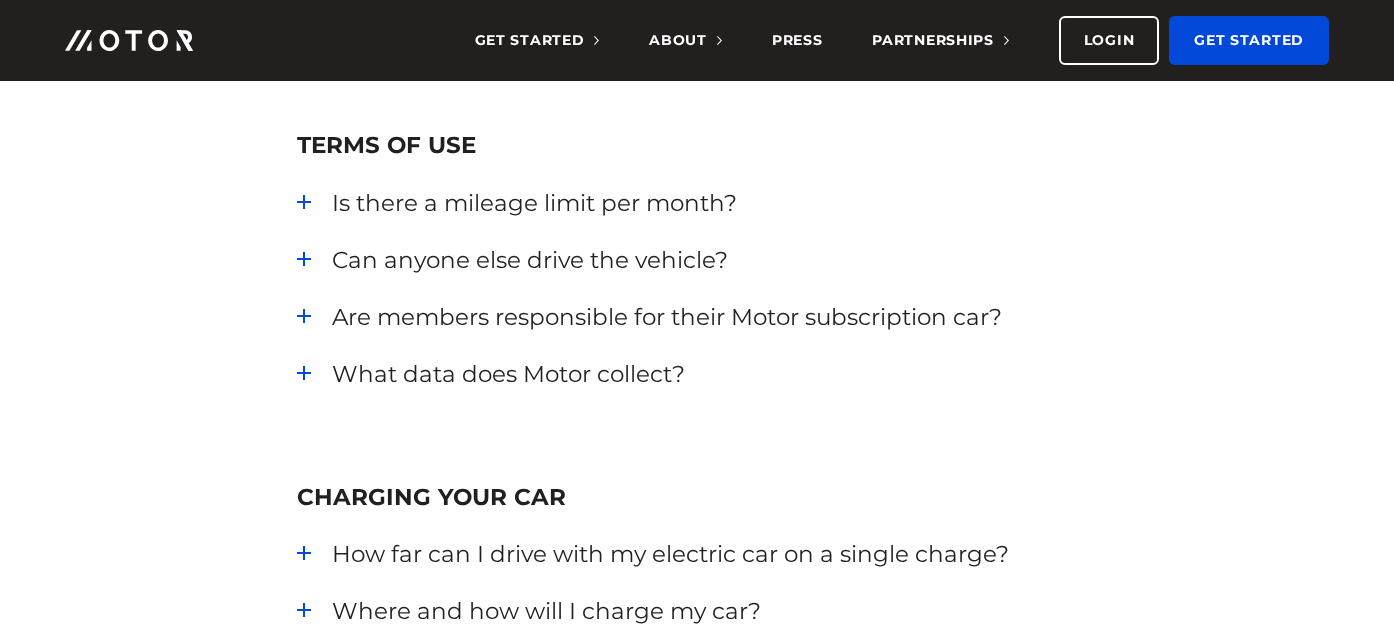 click on "Is there a mileage limit per month?" at bounding box center (714, 203) 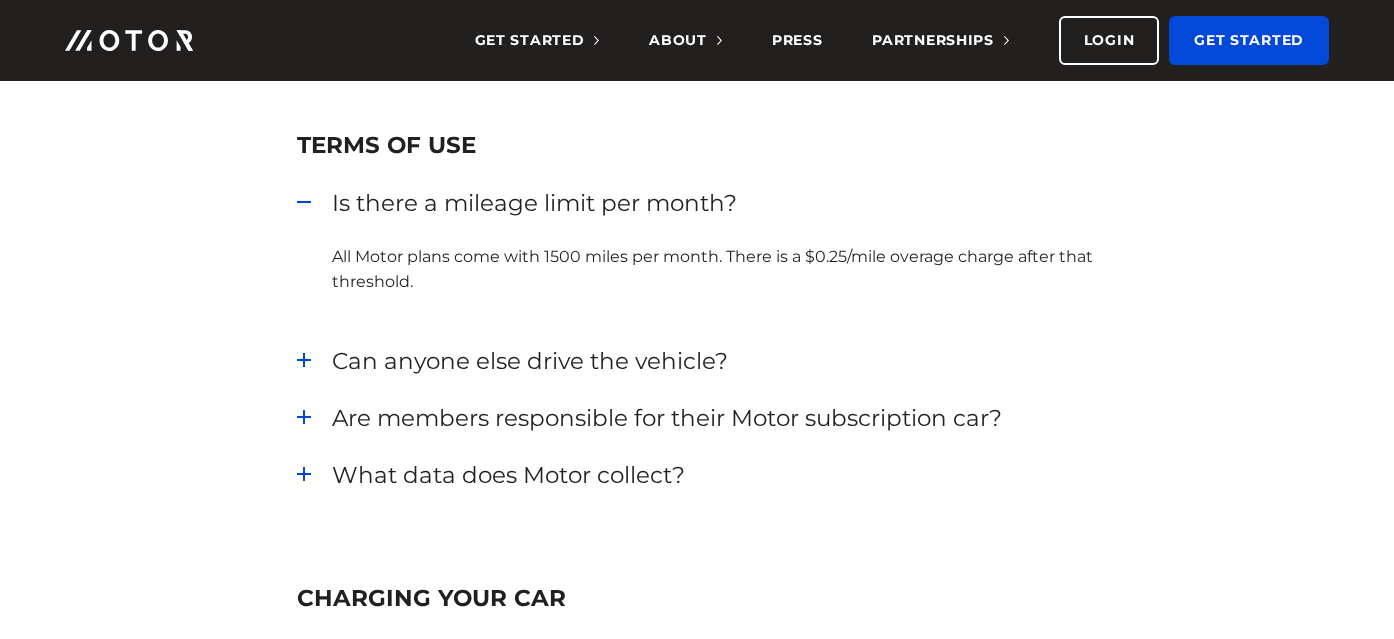 click on "Is there a mileage limit per month?" at bounding box center [714, 203] 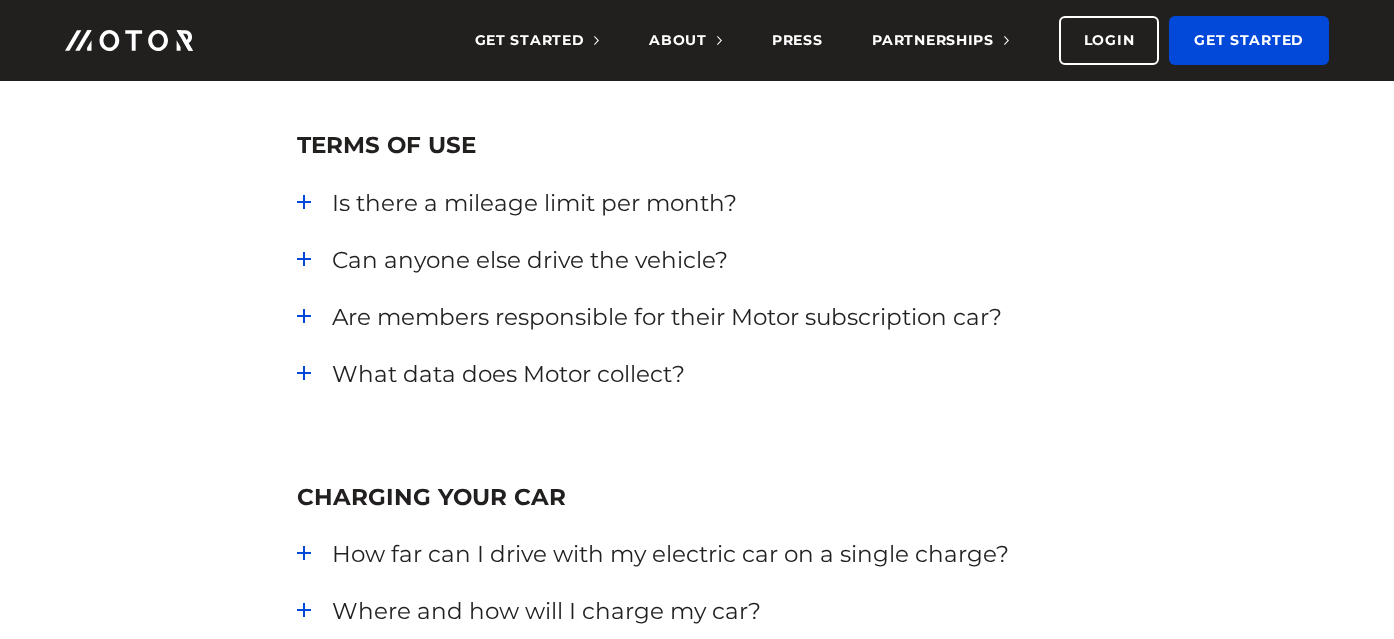 click on "Can anyone else drive the vehicle?" at bounding box center [714, 260] 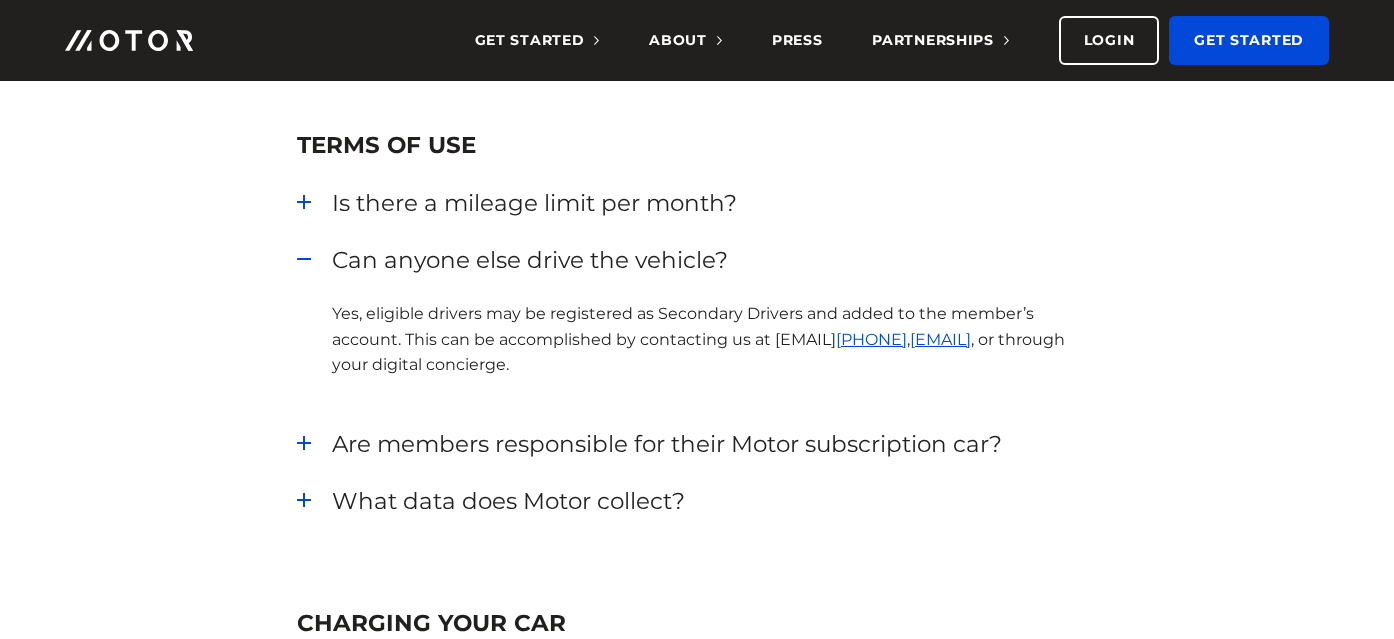 click on "Can anyone else drive the vehicle?" at bounding box center (714, 260) 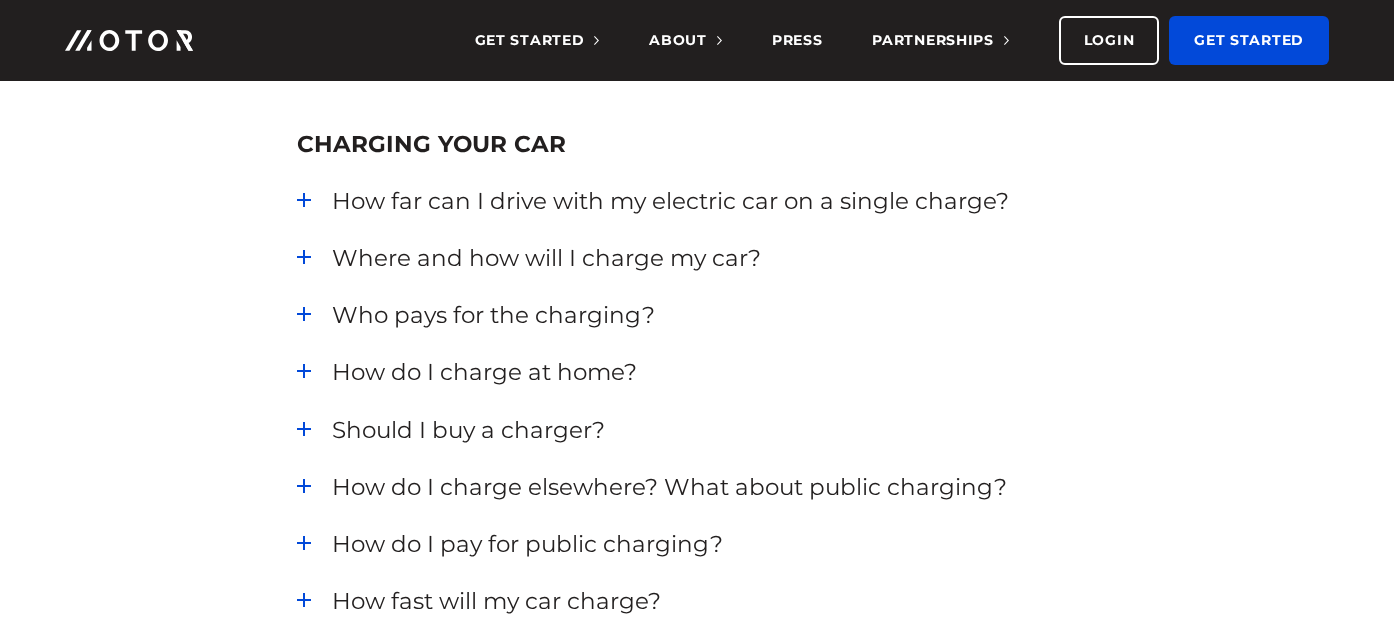 scroll, scrollTop: 2990, scrollLeft: 0, axis: vertical 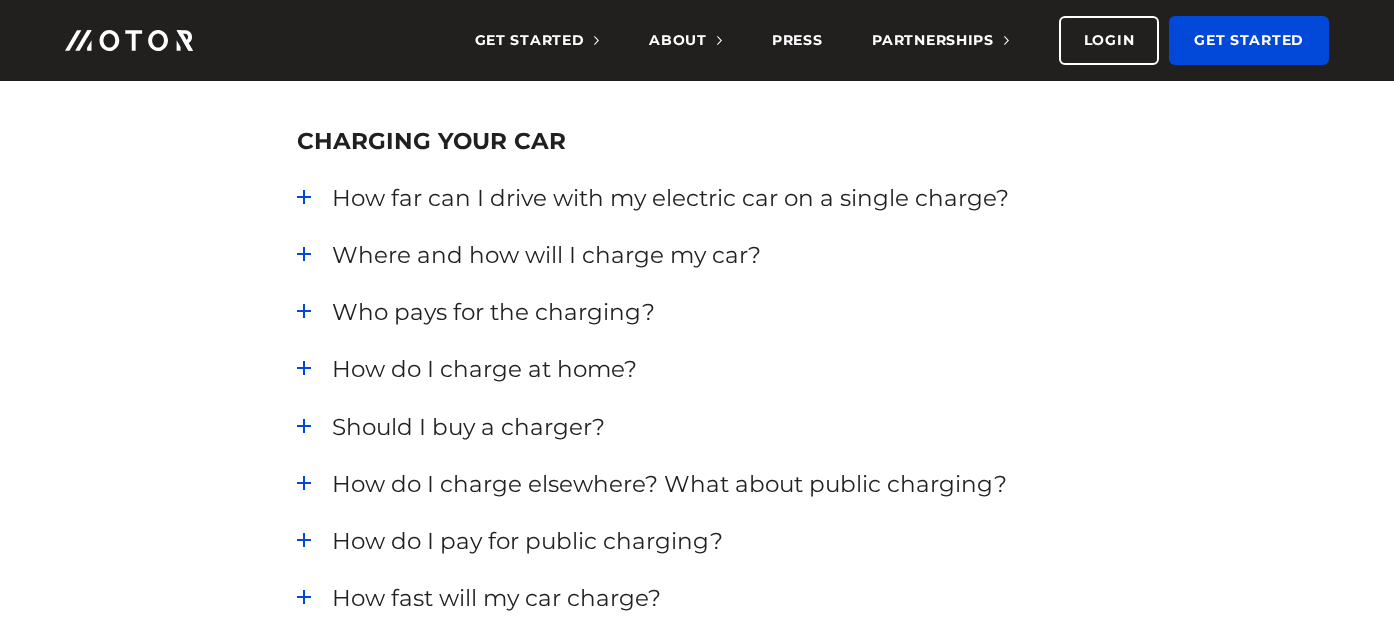 click on "Where and how will I charge my car?" at bounding box center [714, 255] 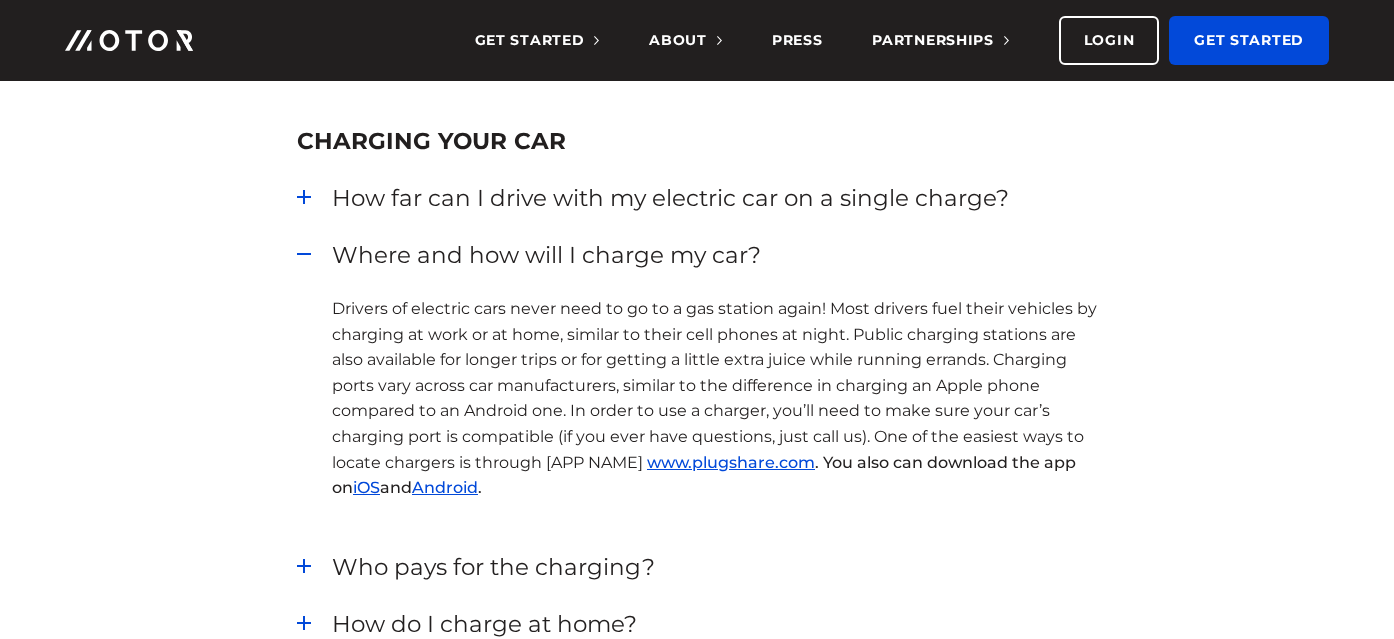 click on "Where and how will I charge my car?" at bounding box center [714, 255] 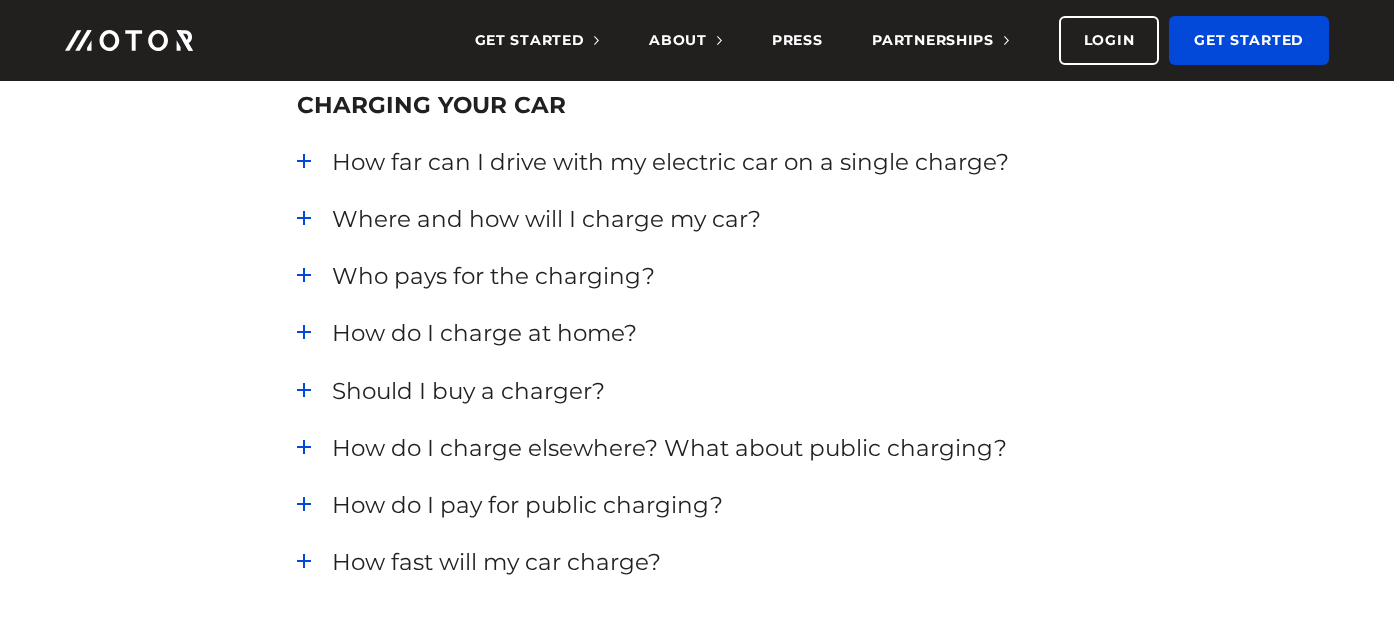 scroll, scrollTop: 3027, scrollLeft: 0, axis: vertical 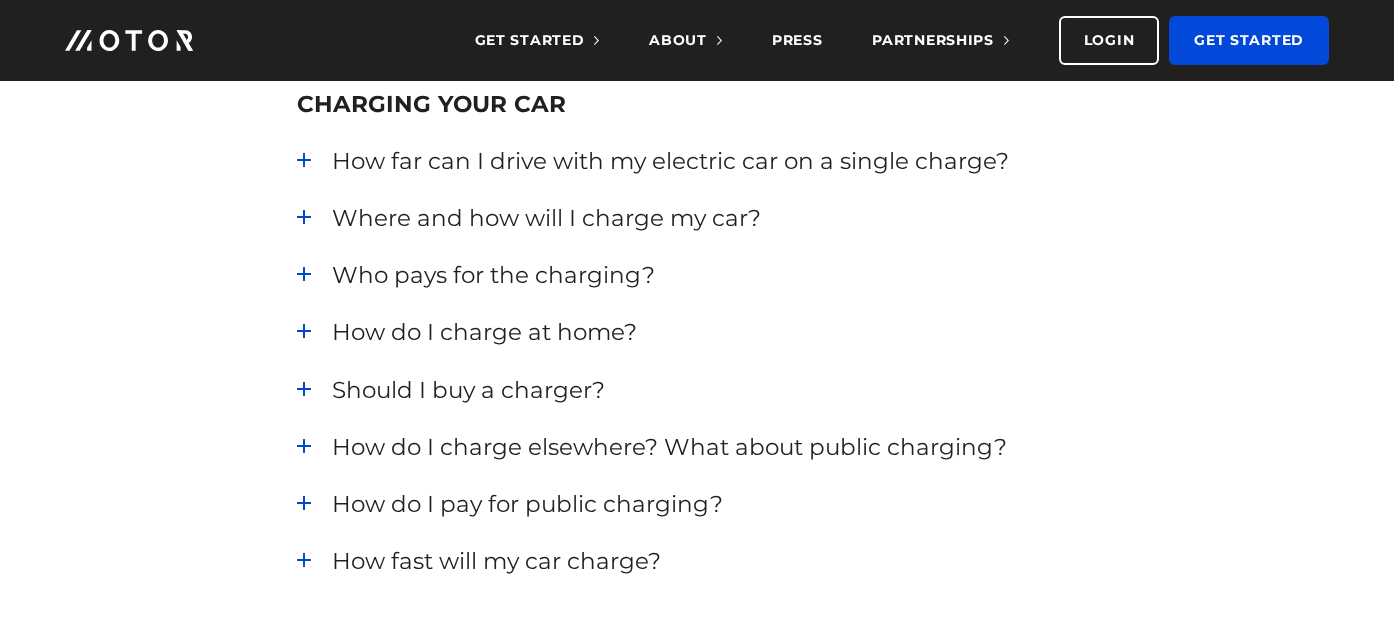 click on "Who pays for the charging?" at bounding box center (714, 275) 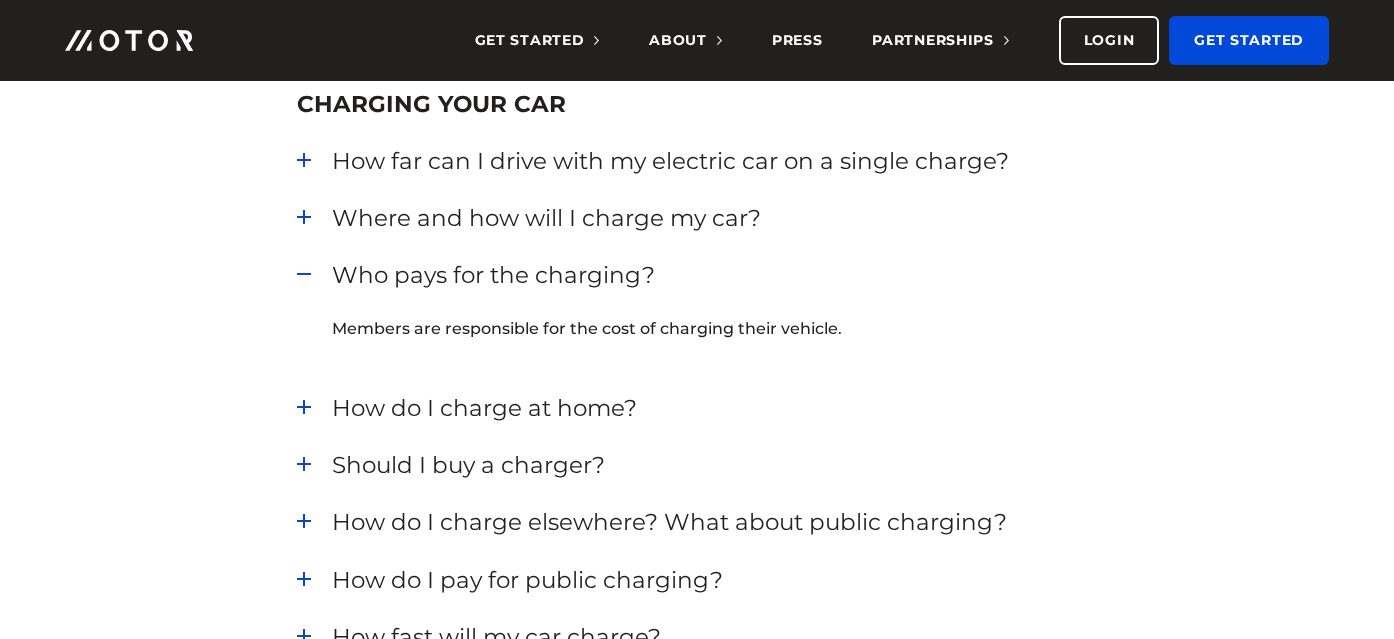 click on "Who pays for the charging?" at bounding box center [714, 275] 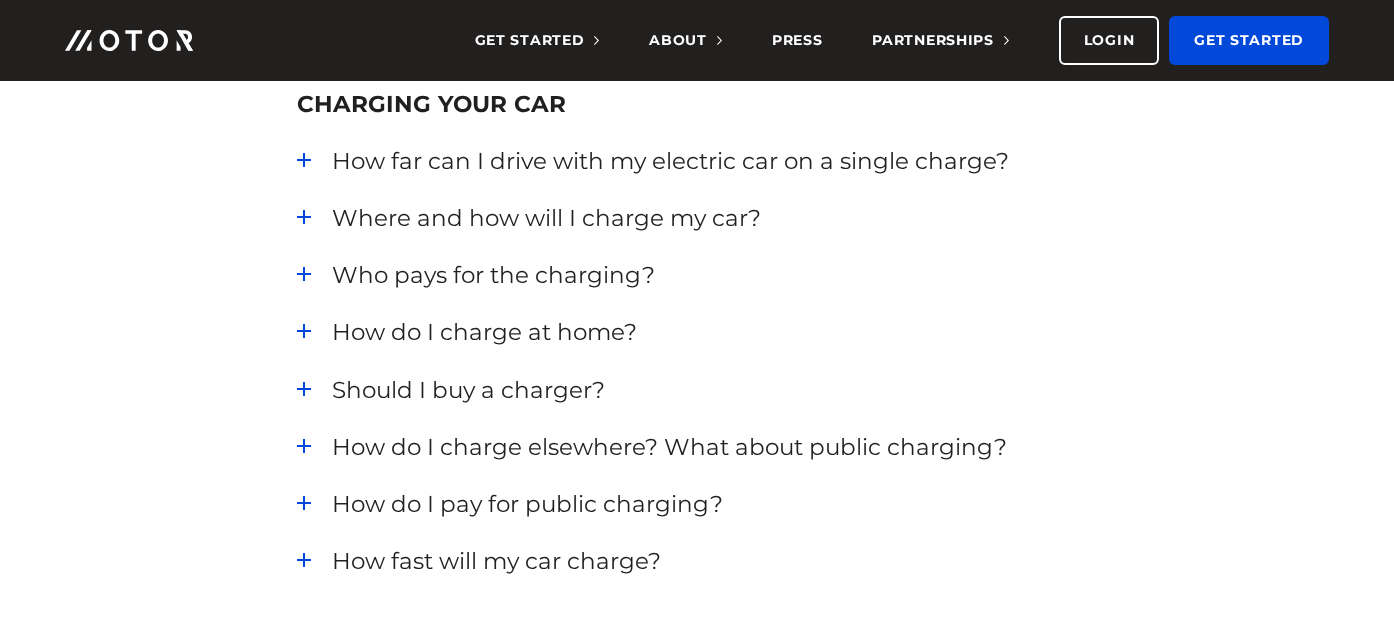 click on "How do I charge at home?" at bounding box center [714, 332] 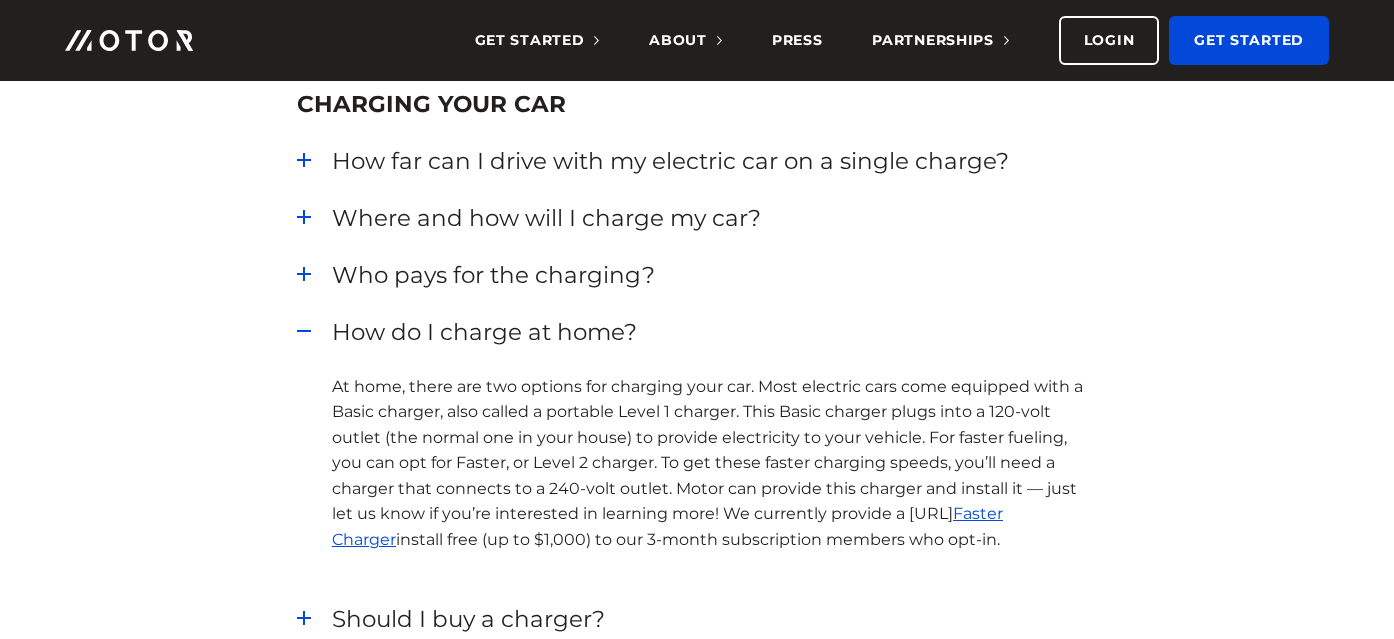 click on "How do I charge at home?" at bounding box center [714, 332] 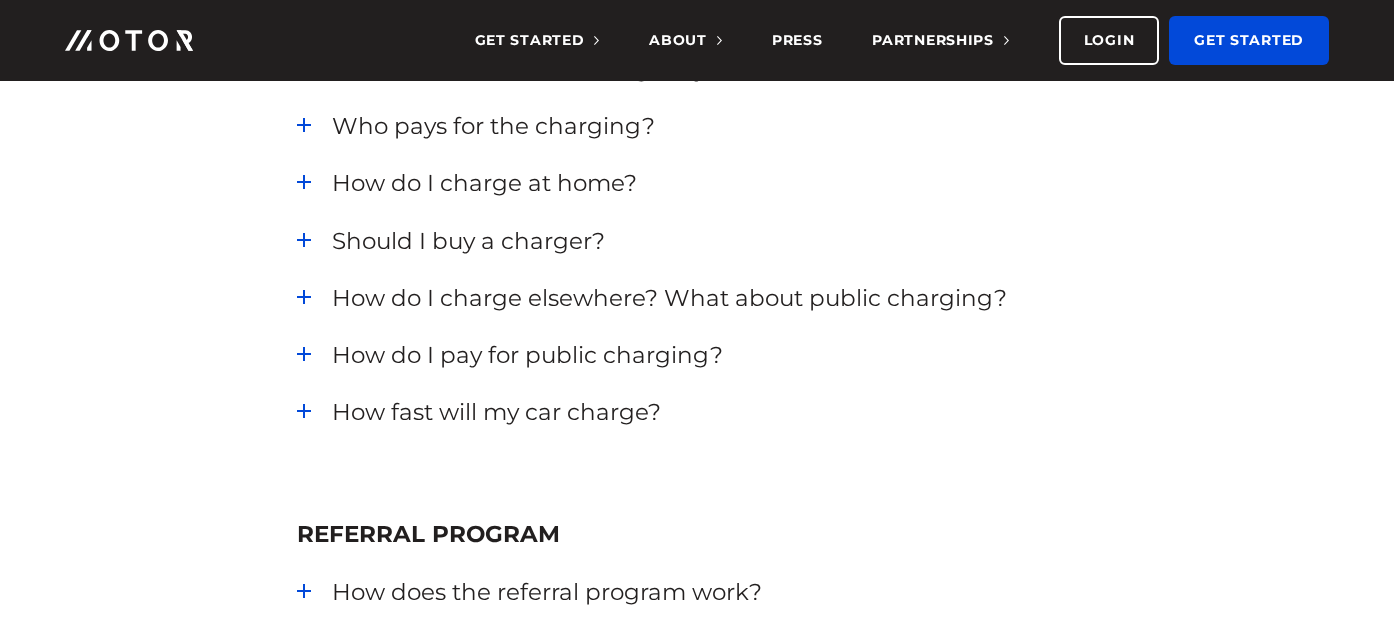 scroll, scrollTop: 3177, scrollLeft: 0, axis: vertical 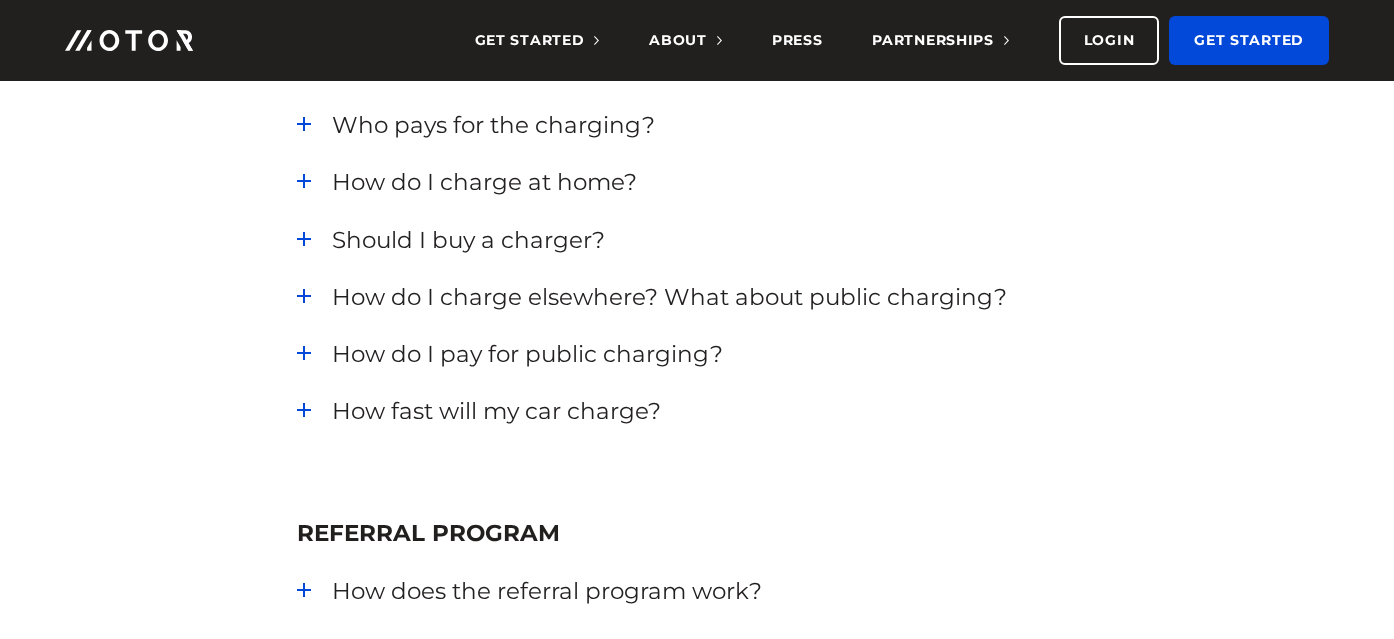 click on "How do I charge elsewhere? What about public charging?" at bounding box center (714, 297) 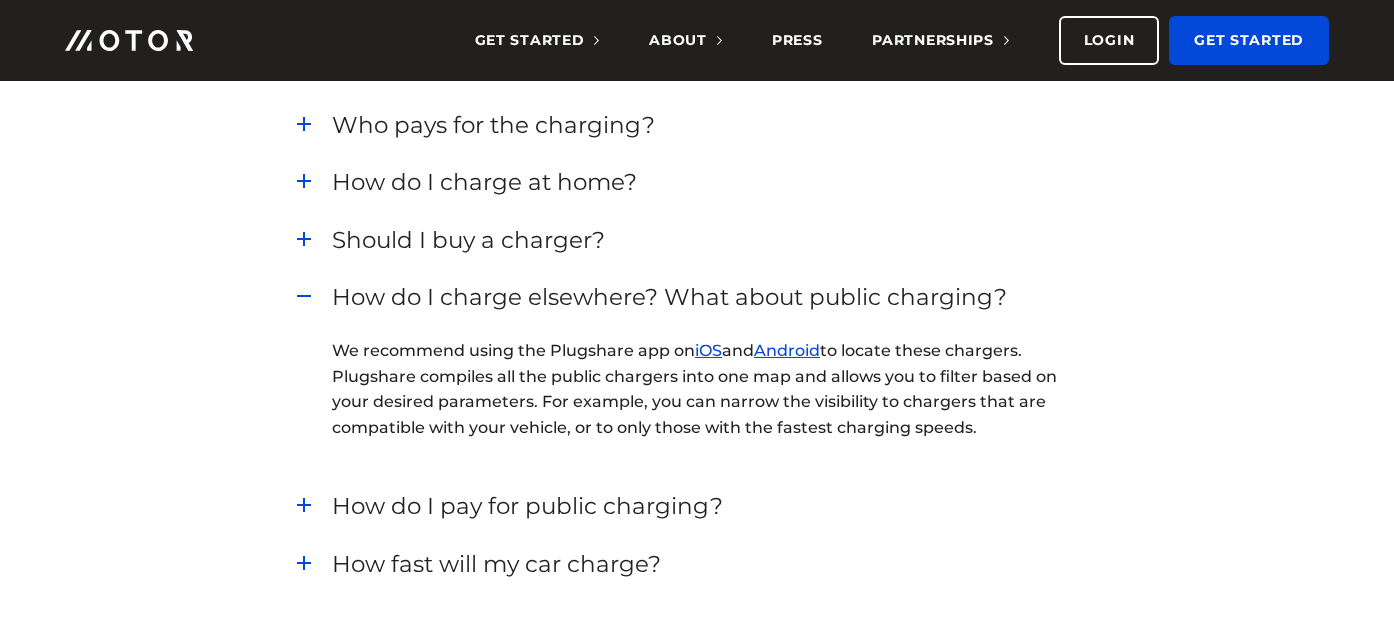 click on "How do I charge elsewhere? What about public charging?" at bounding box center [714, 297] 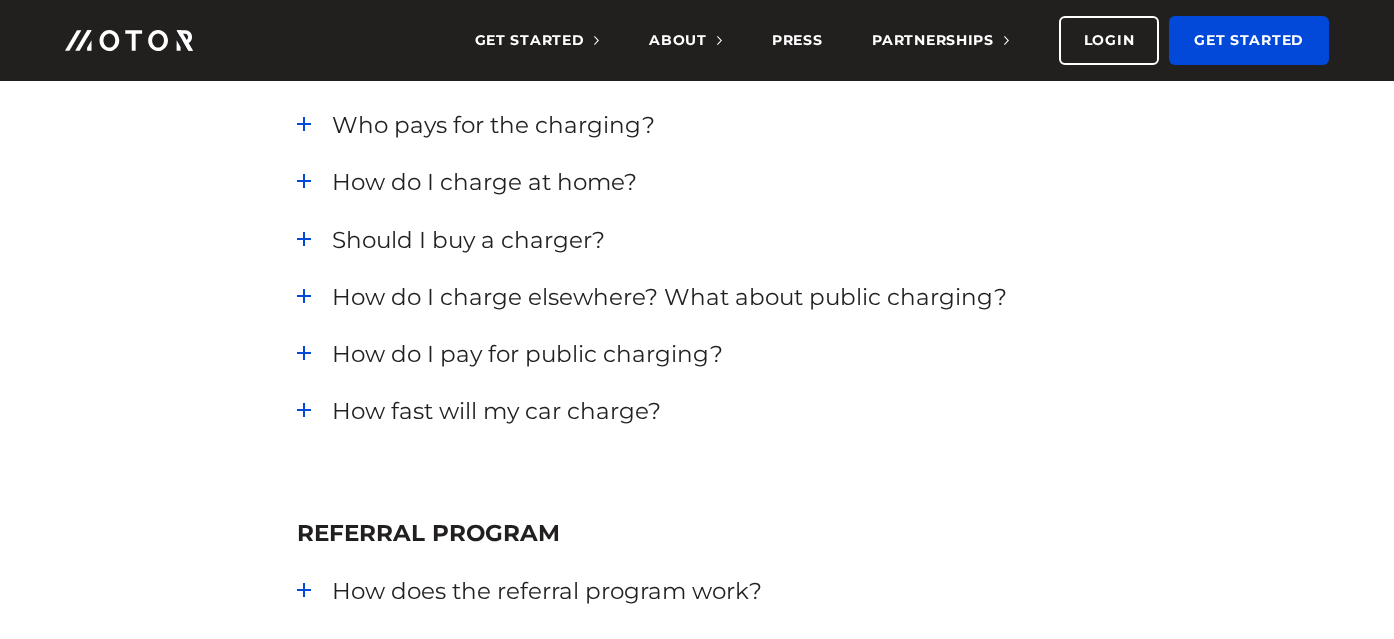 click on "How do I pay for public charging?" at bounding box center [714, 354] 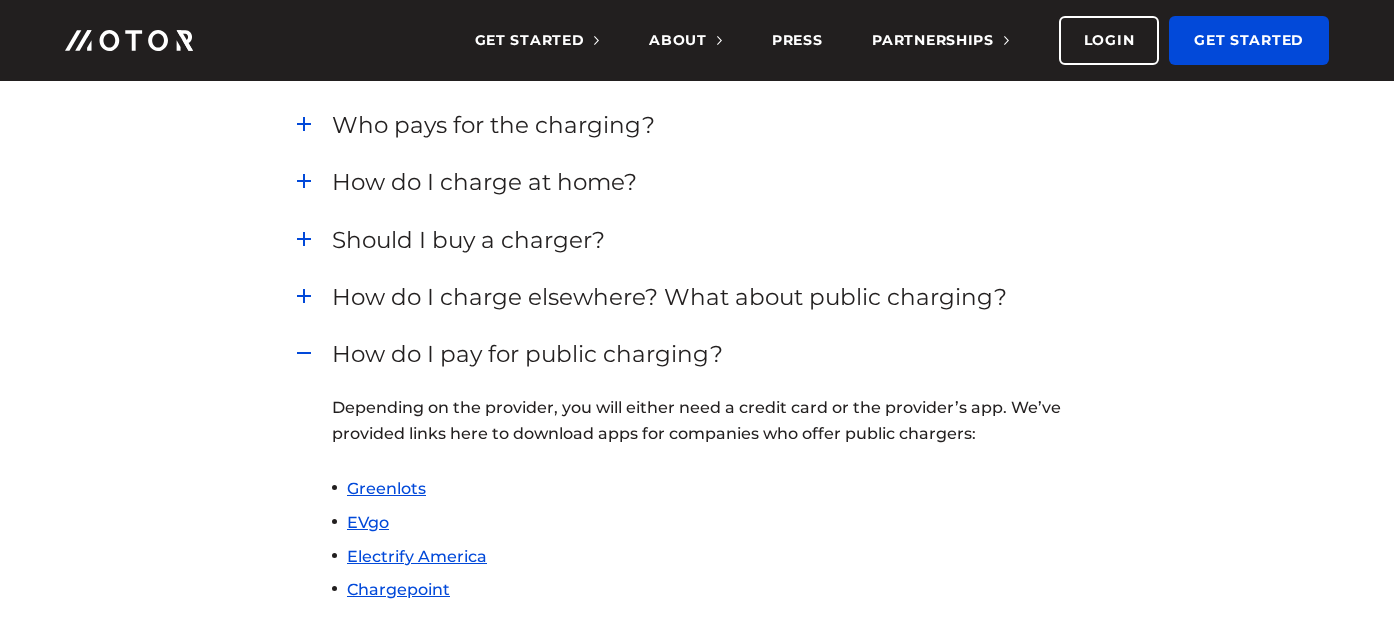 click on "How do I pay for public charging?" at bounding box center (714, 354) 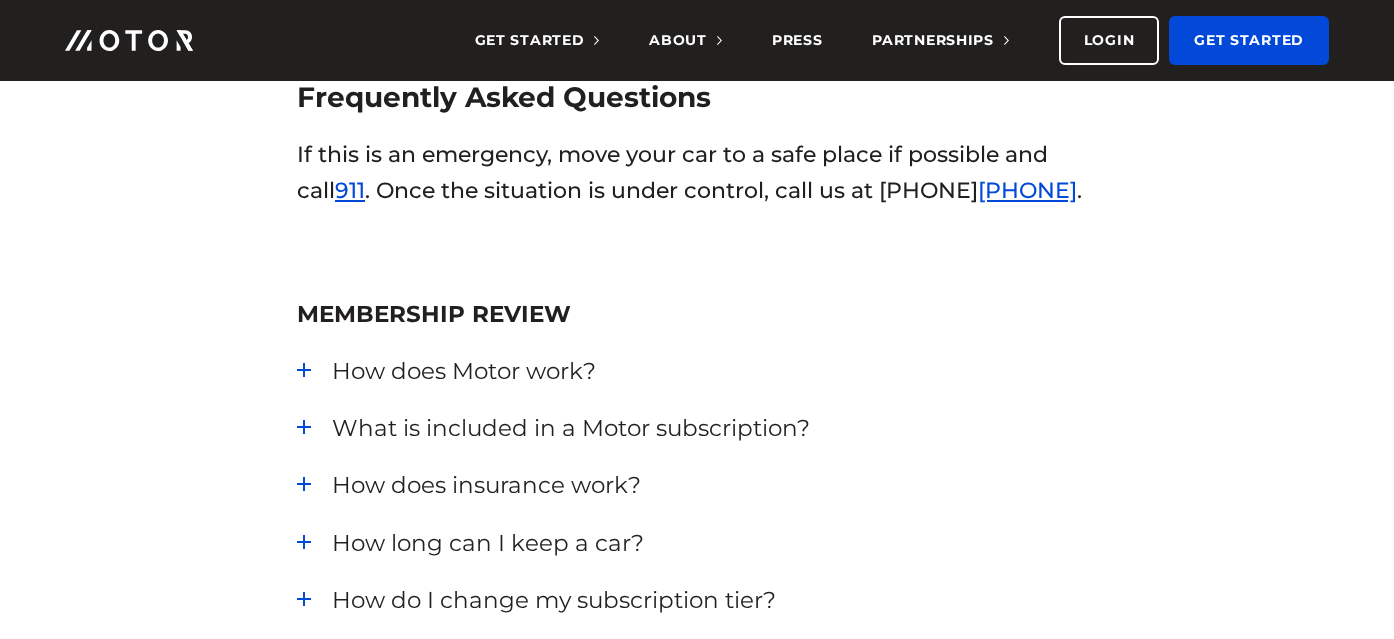 scroll, scrollTop: 0, scrollLeft: 0, axis: both 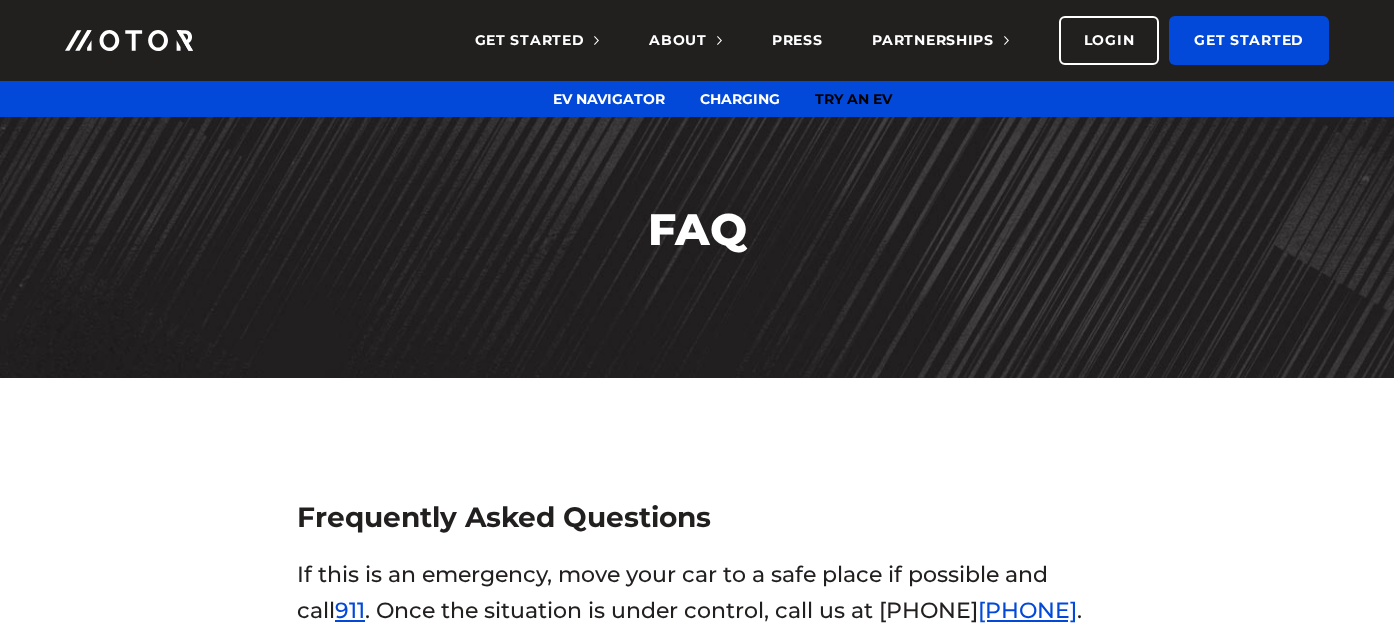 click on "Try an EV" at bounding box center (853, 99) 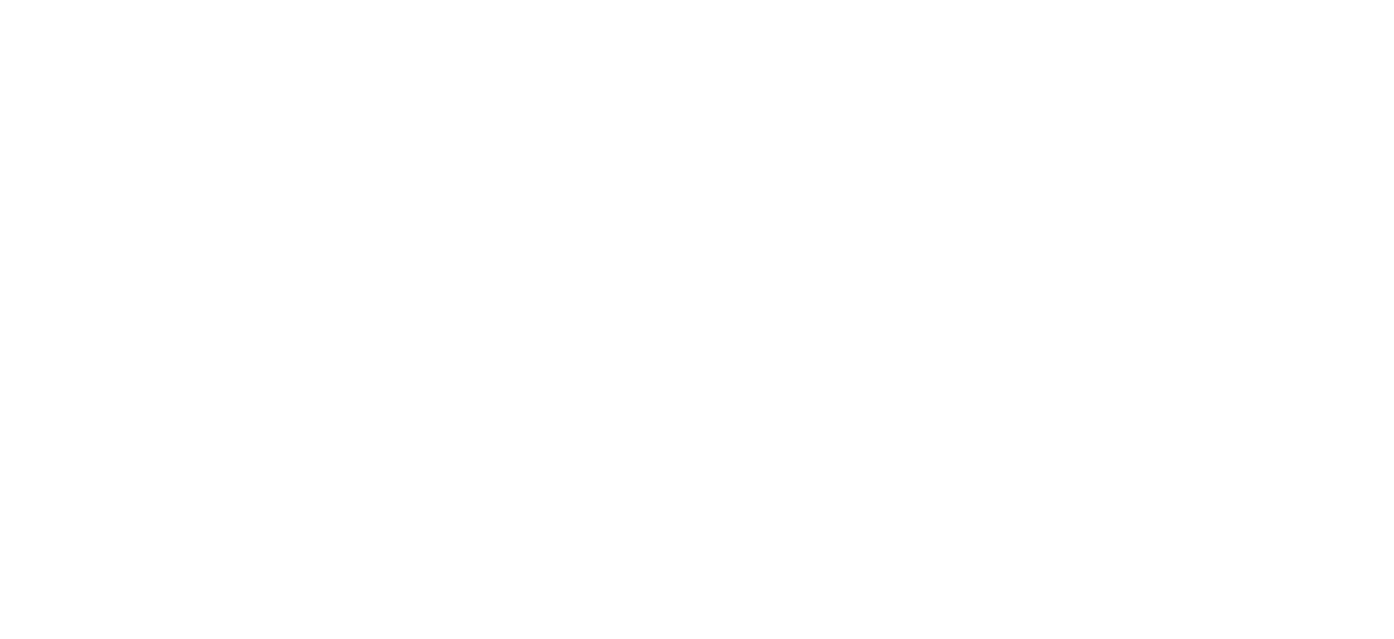 scroll, scrollTop: 0, scrollLeft: 0, axis: both 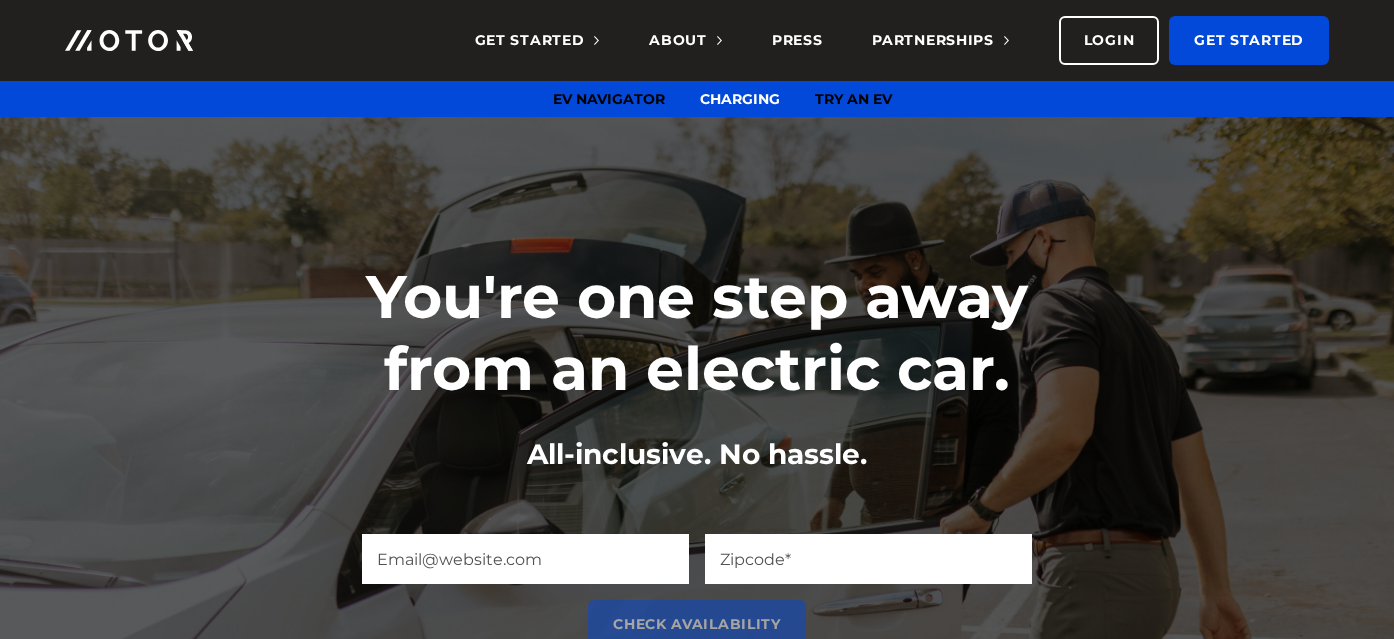 click on "EV Navigator" at bounding box center (609, 99) 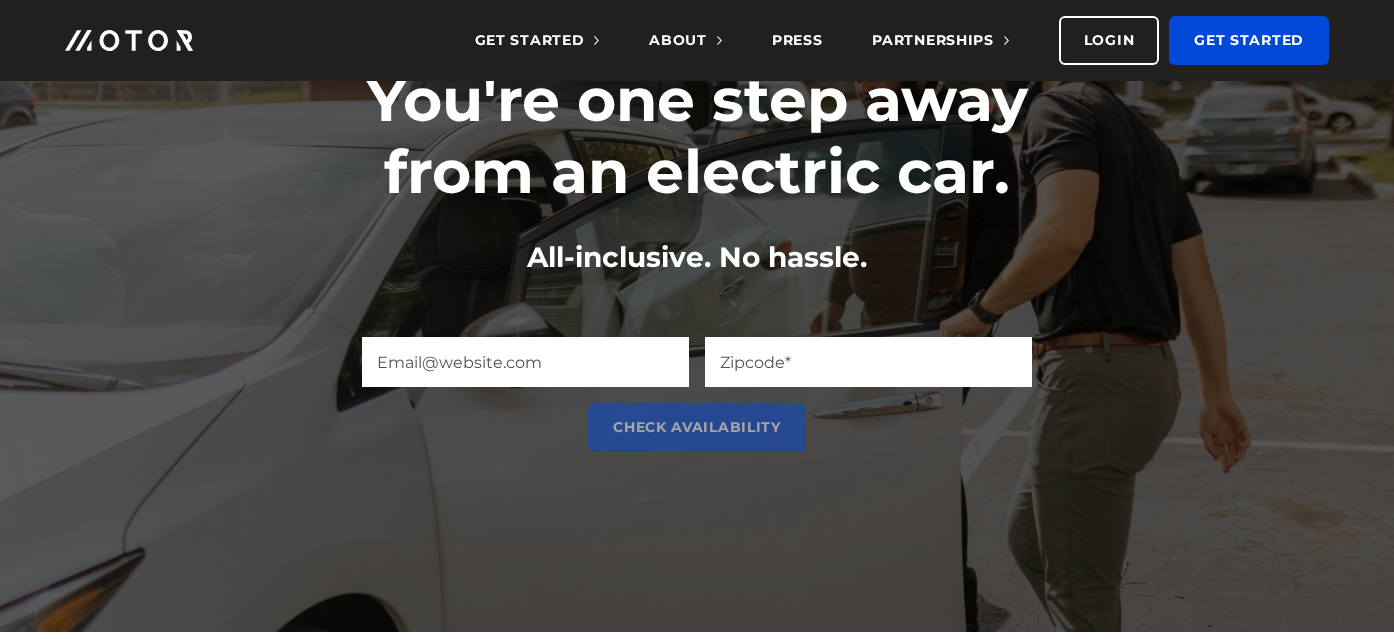 scroll, scrollTop: 198, scrollLeft: 0, axis: vertical 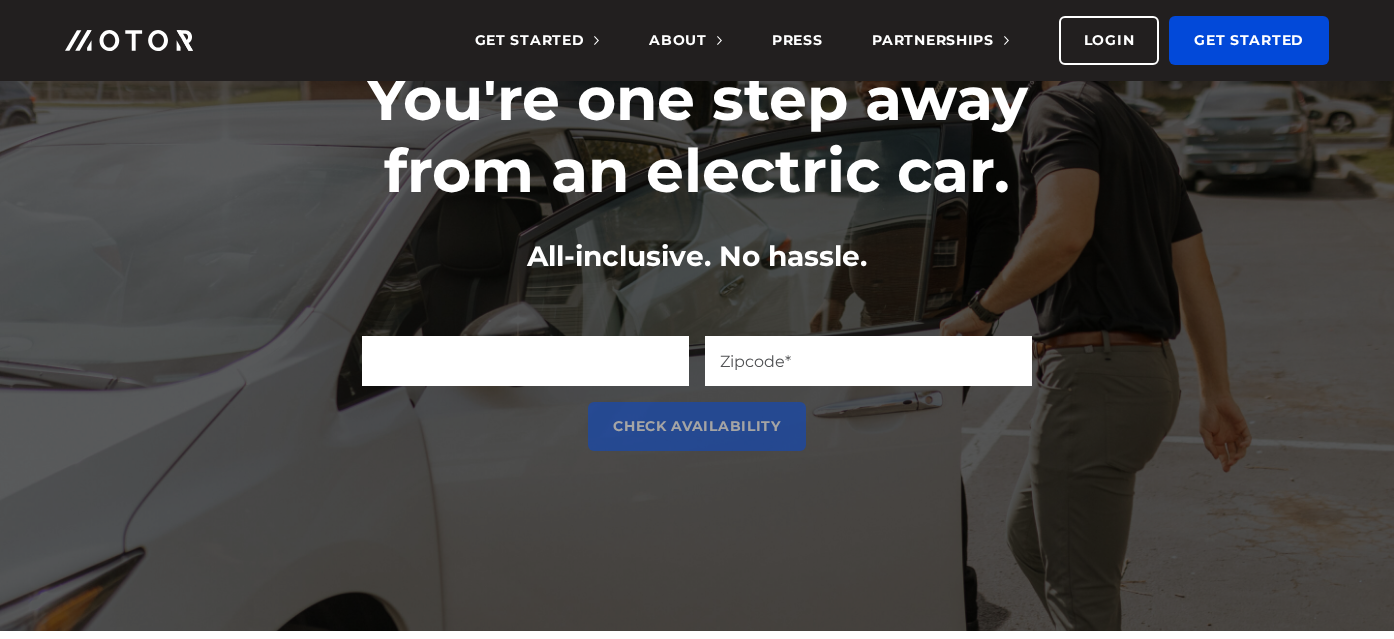 click on "[EMAIL] (Required)" at bounding box center [525, 361] 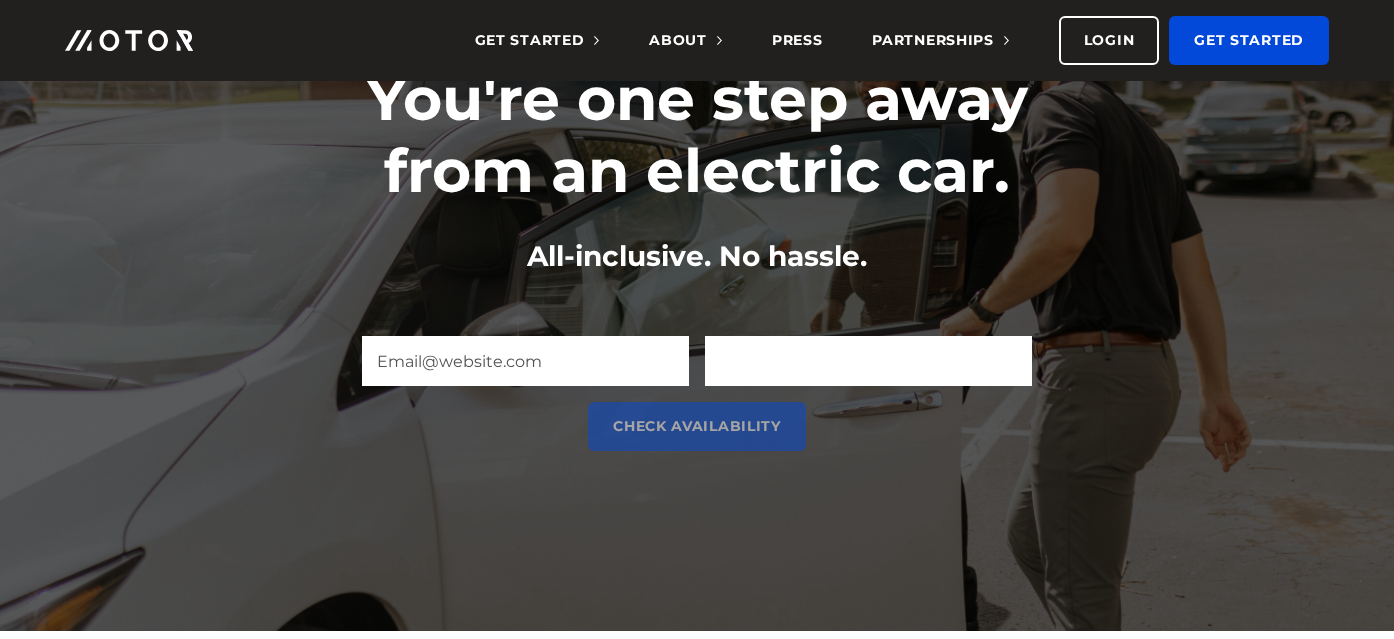 click on "Zip Code (Required)" at bounding box center (868, 361) 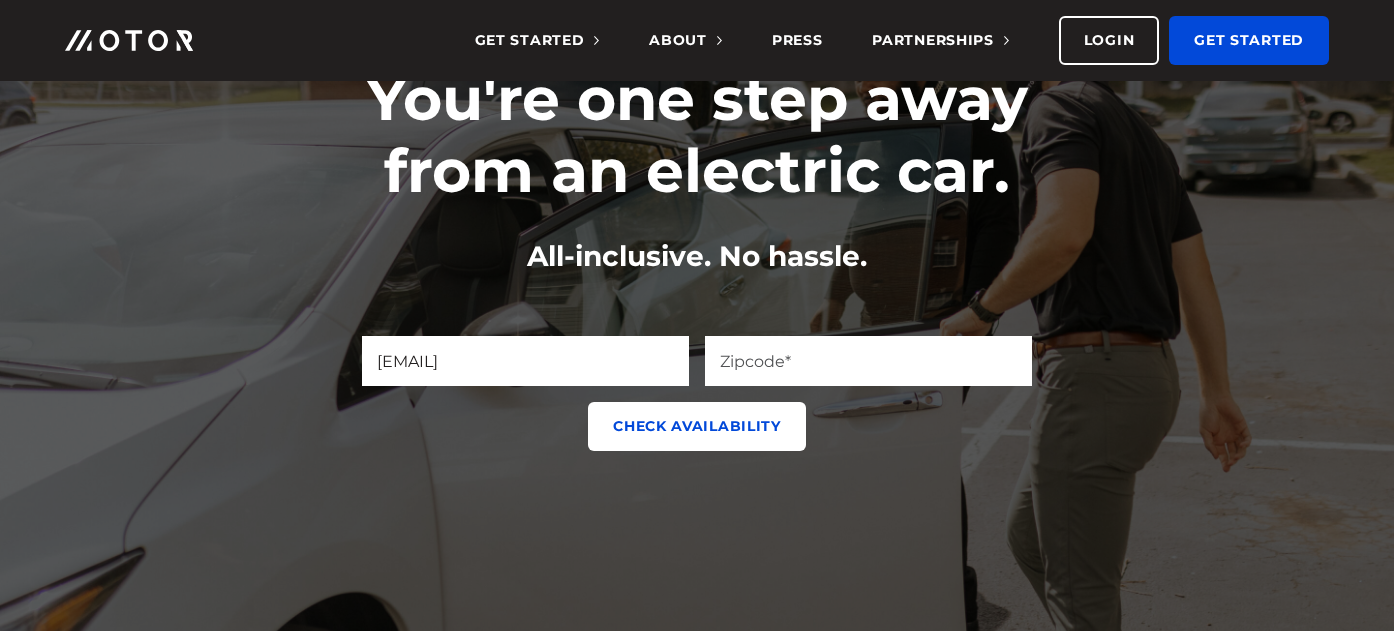 click on "Check Availability" at bounding box center [697, 426] 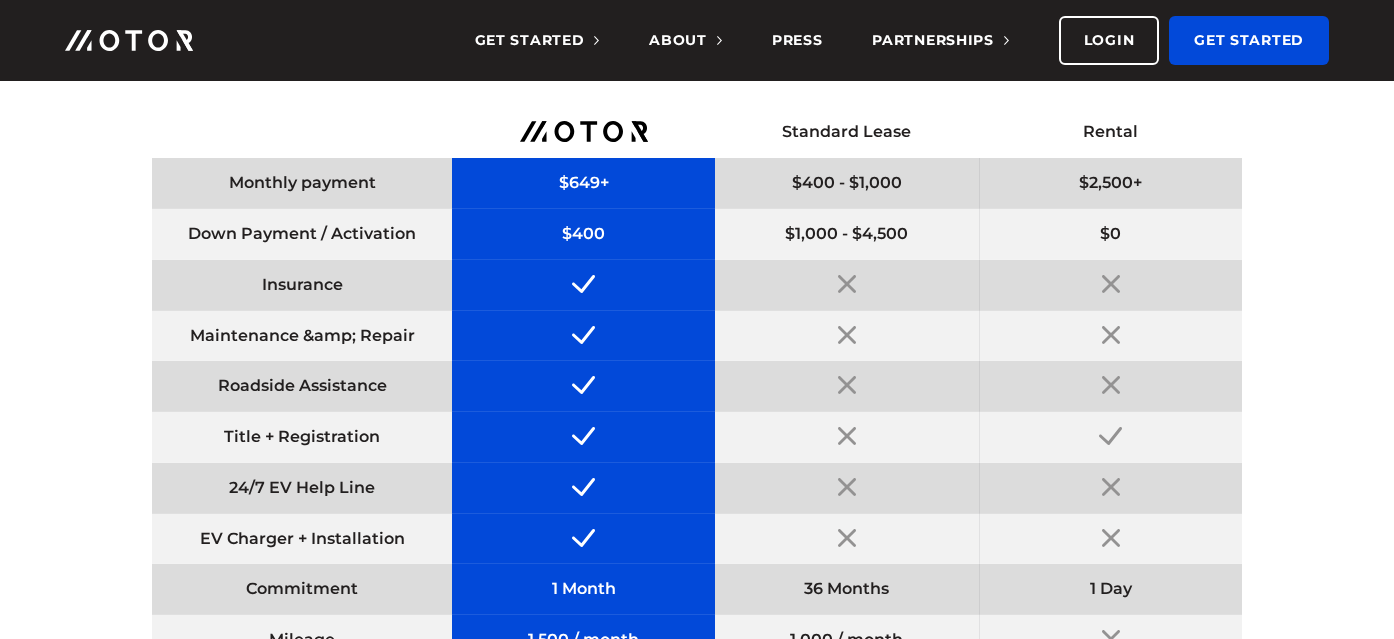 scroll, scrollTop: 2916, scrollLeft: 0, axis: vertical 